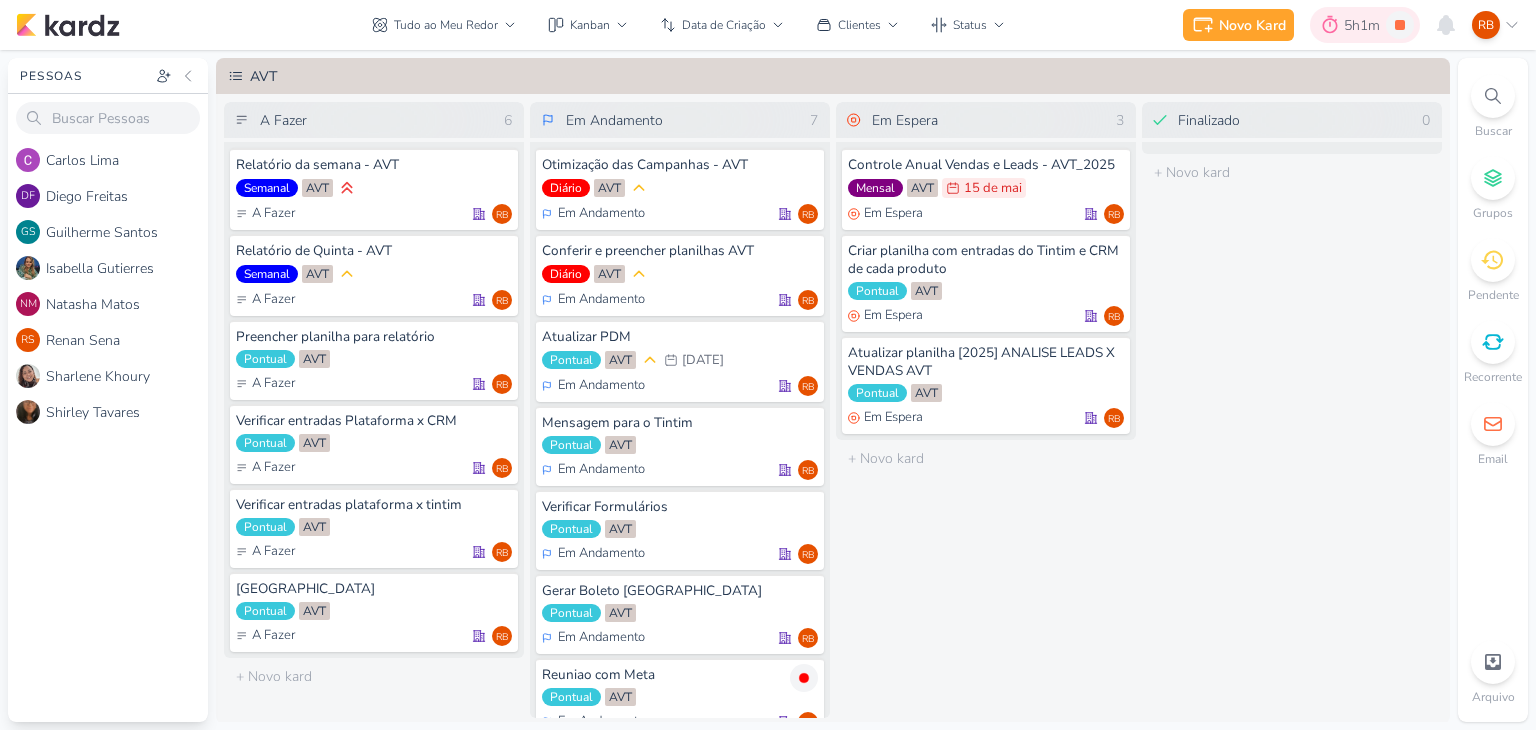 scroll, scrollTop: 0, scrollLeft: 0, axis: both 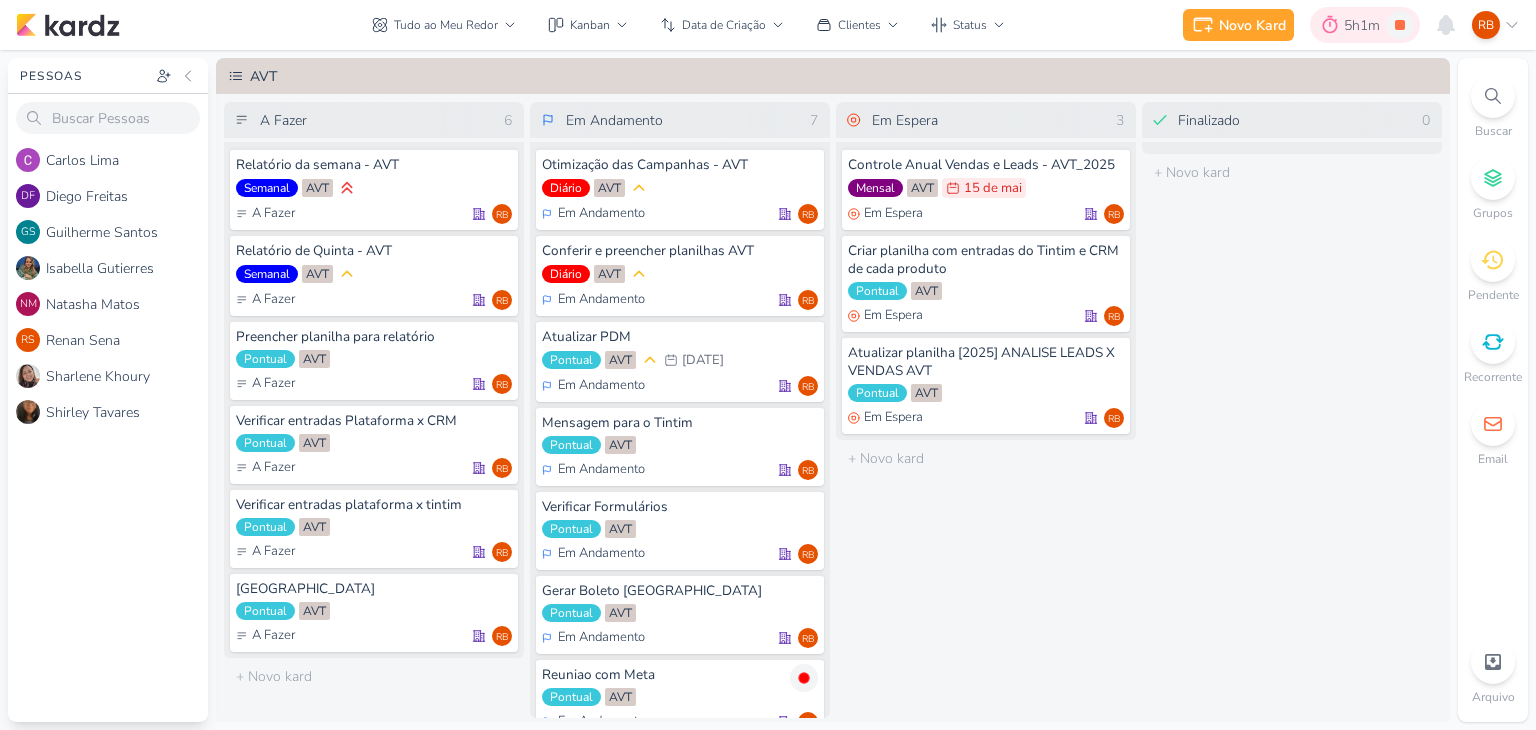 click on "5h1m" at bounding box center (1365, 25) 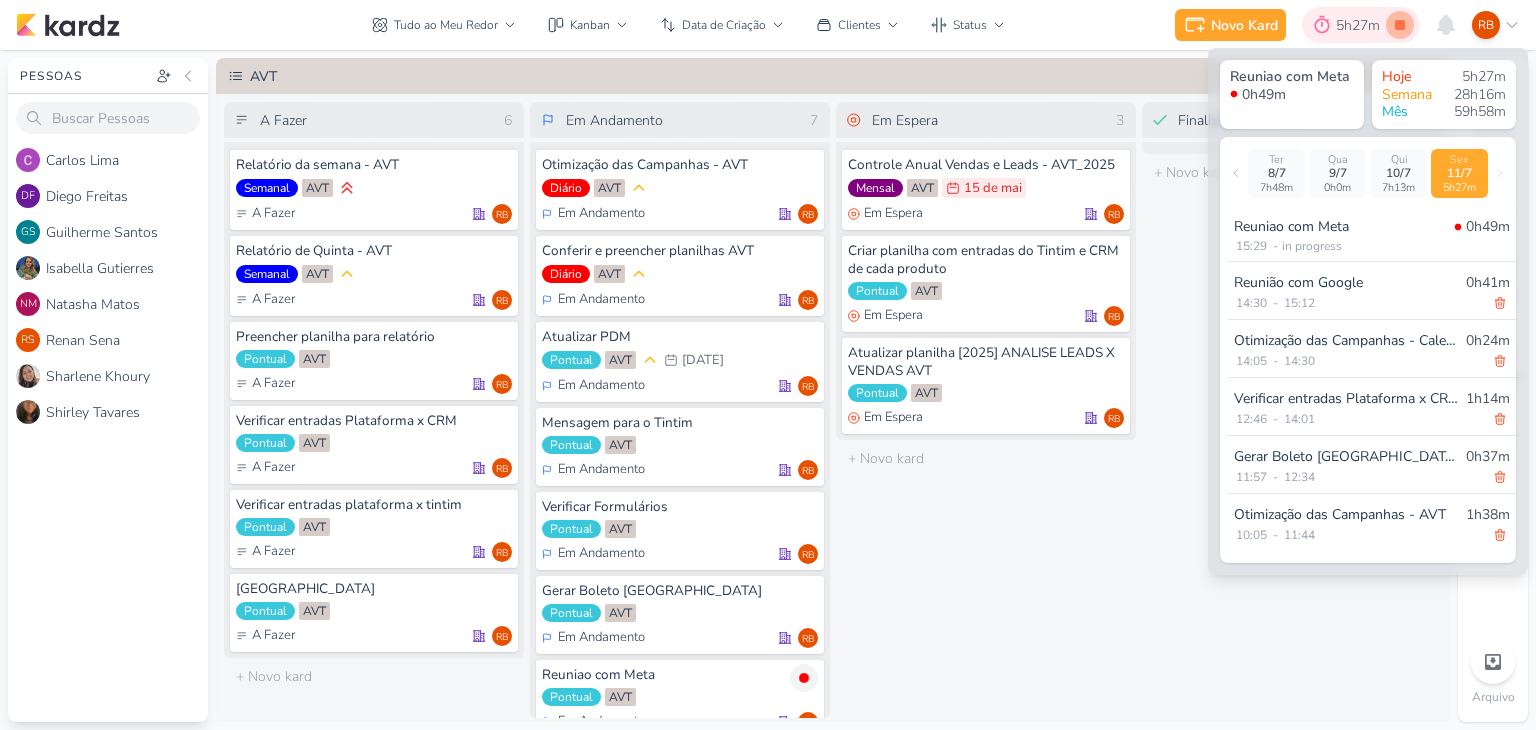 click 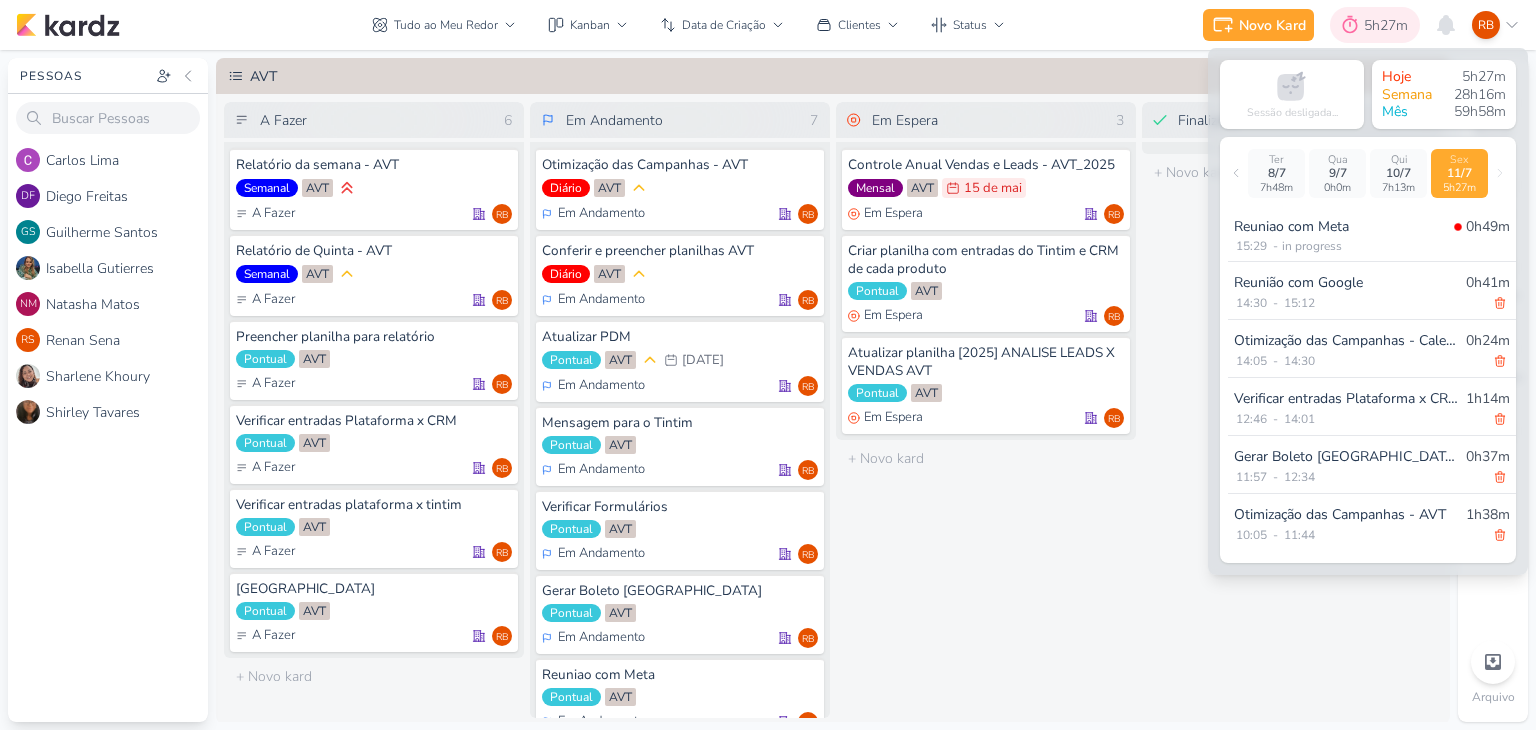 click on "5h27m" at bounding box center [1389, 25] 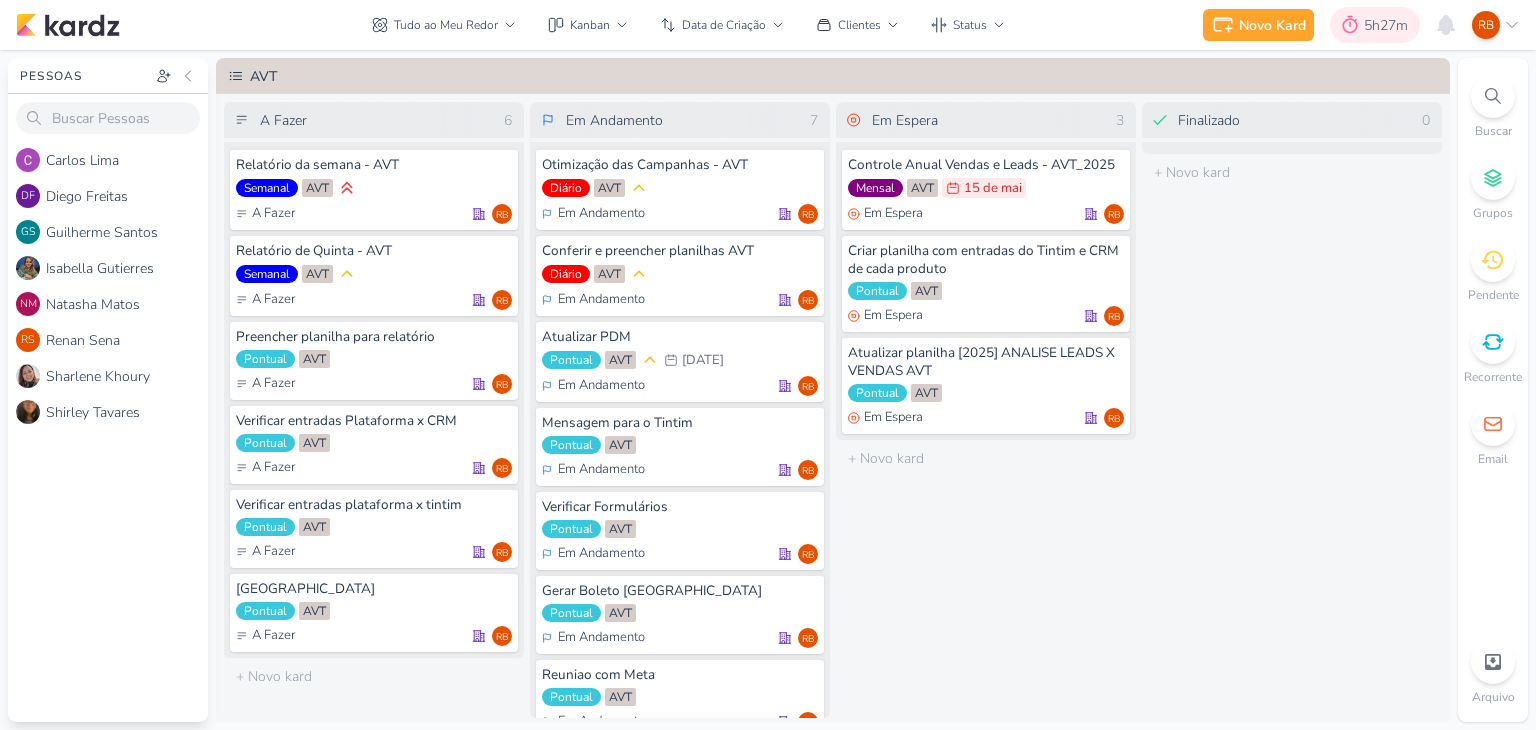 click on "5h27m" at bounding box center (1389, 25) 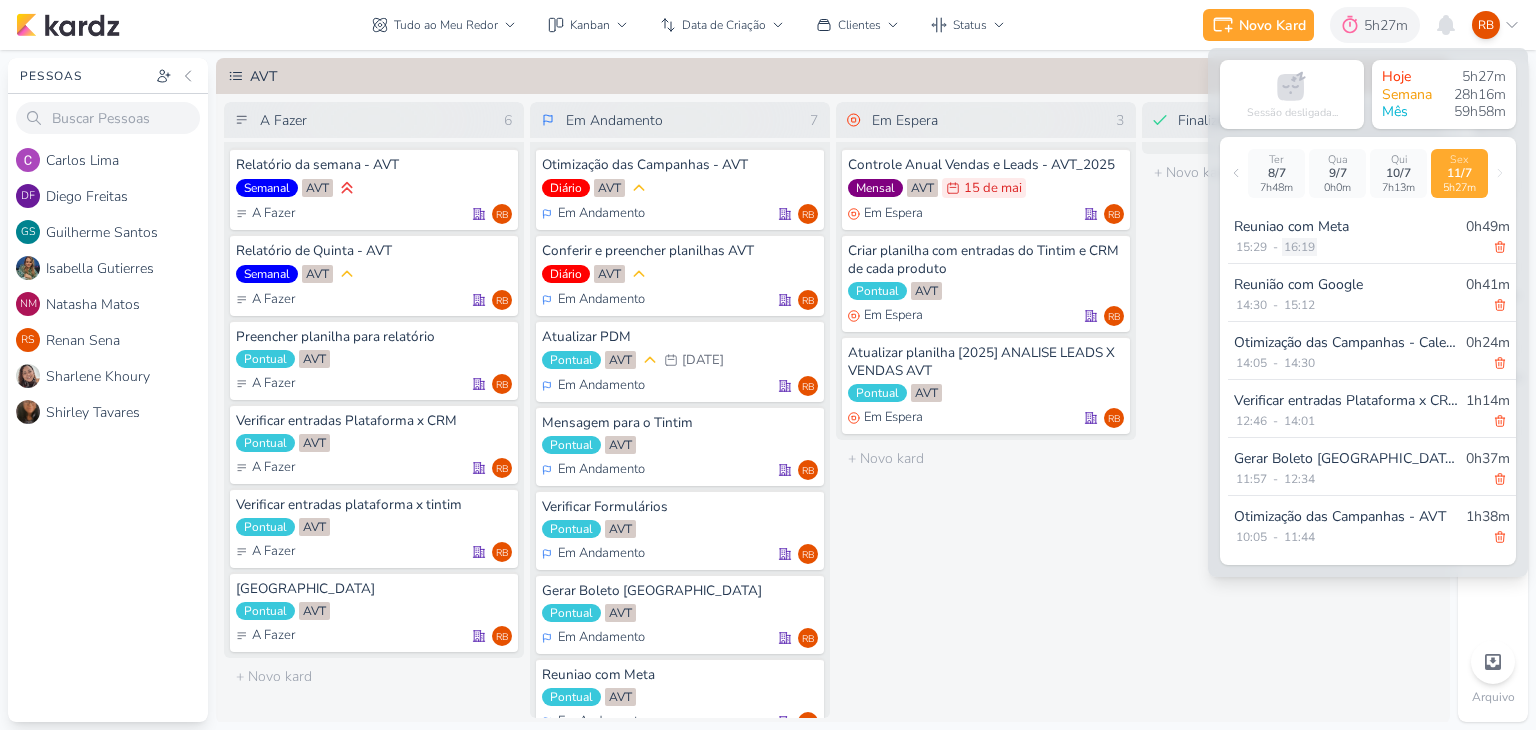 click on "16:19" at bounding box center (1299, 247) 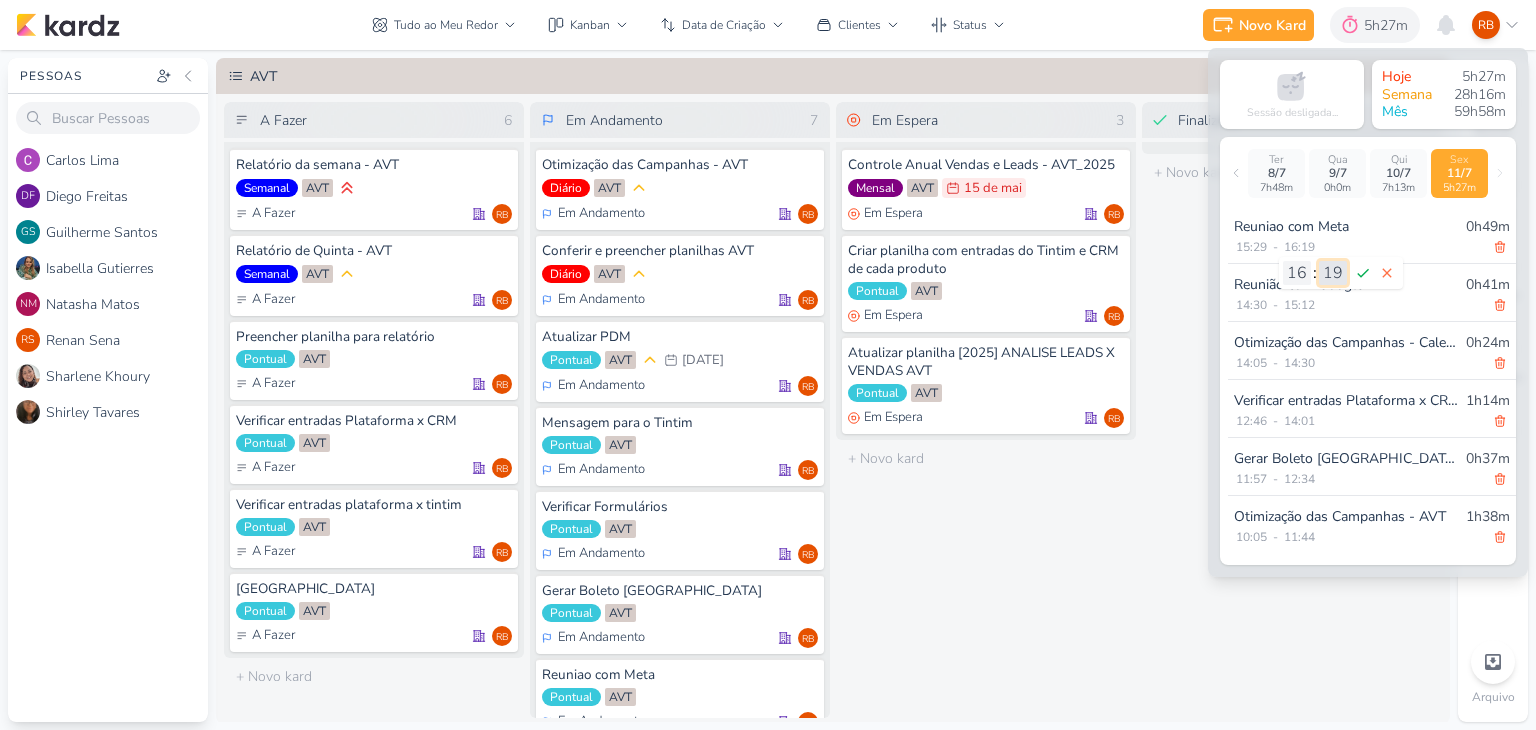click on "00 01 02 03 04 05 06 07 08 09 10 11 12 13 14 15 16 17 18 19 20 21 22 23 24 25 26 27 28 29 30 31 32 33 34 35 36 37 38 39 40 41 42 43 44 45 46 47 48 49 50 51 52 53 54 55 56 57 58 59" at bounding box center [1333, 273] 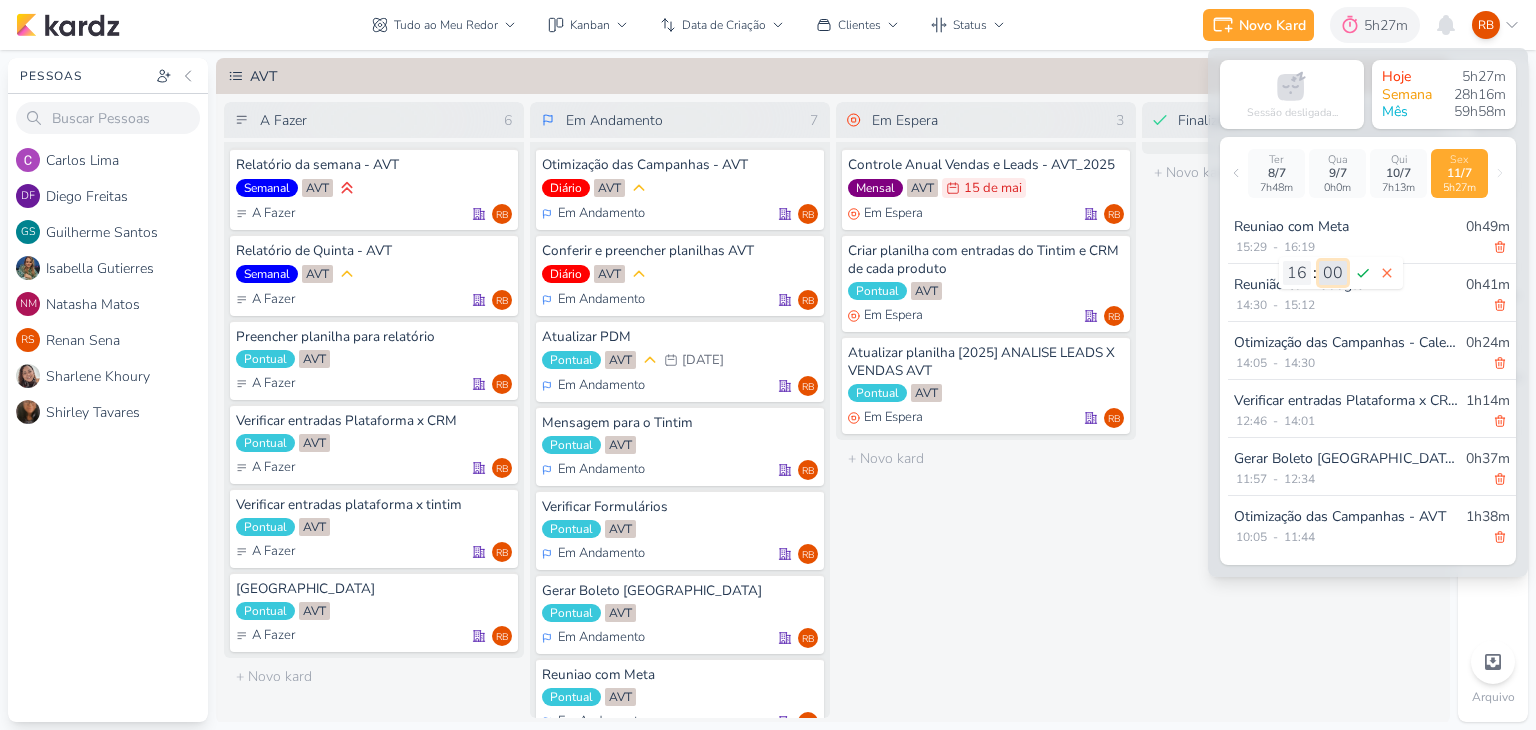 click on "00 01 02 03 04 05 06 07 08 09 10 11 12 13 14 15 16 17 18 19 20 21 22 23 24 25 26 27 28 29 30 31 32 33 34 35 36 37 38 39 40 41 42 43 44 45 46 47 48 49 50 51 52 53 54 55 56 57 58 59" at bounding box center (1333, 273) 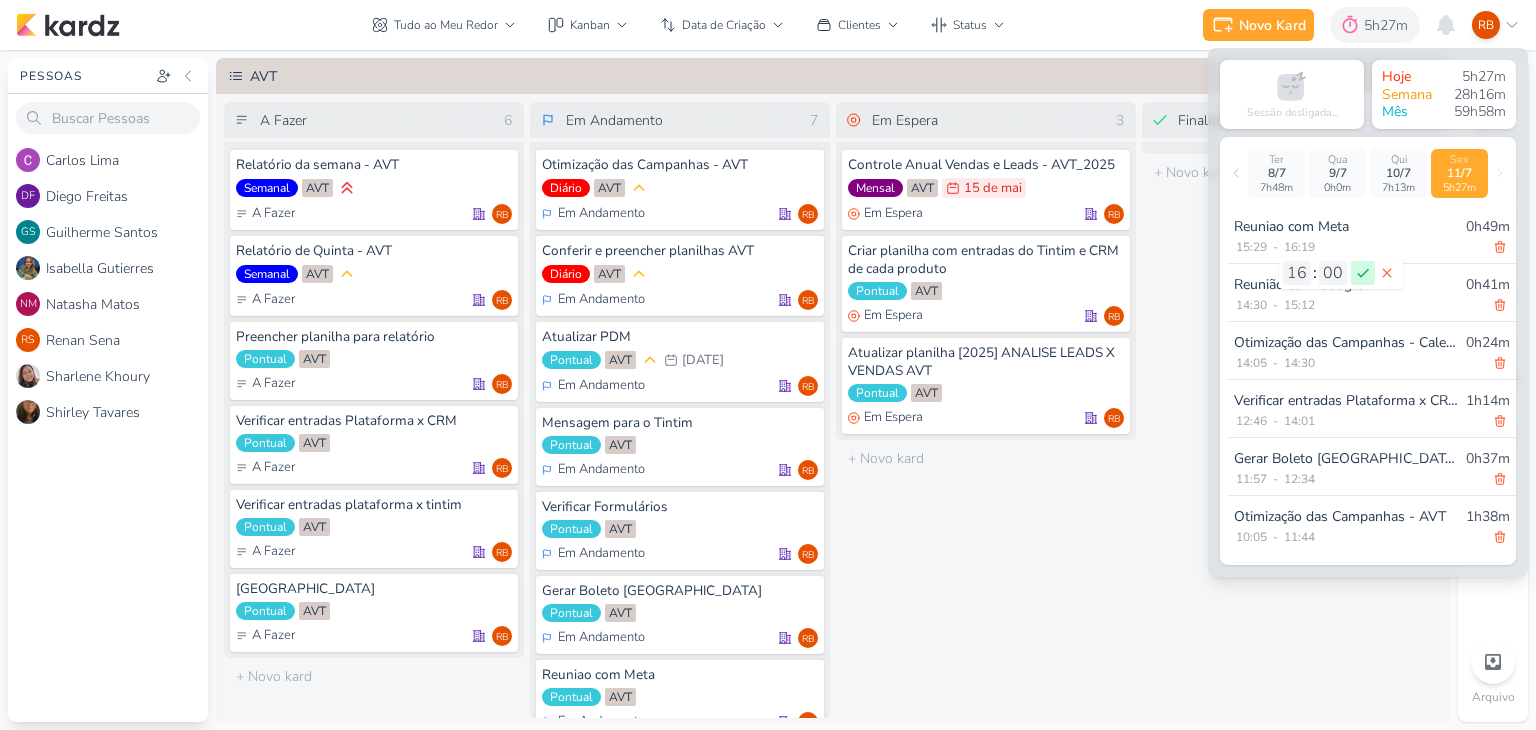 click 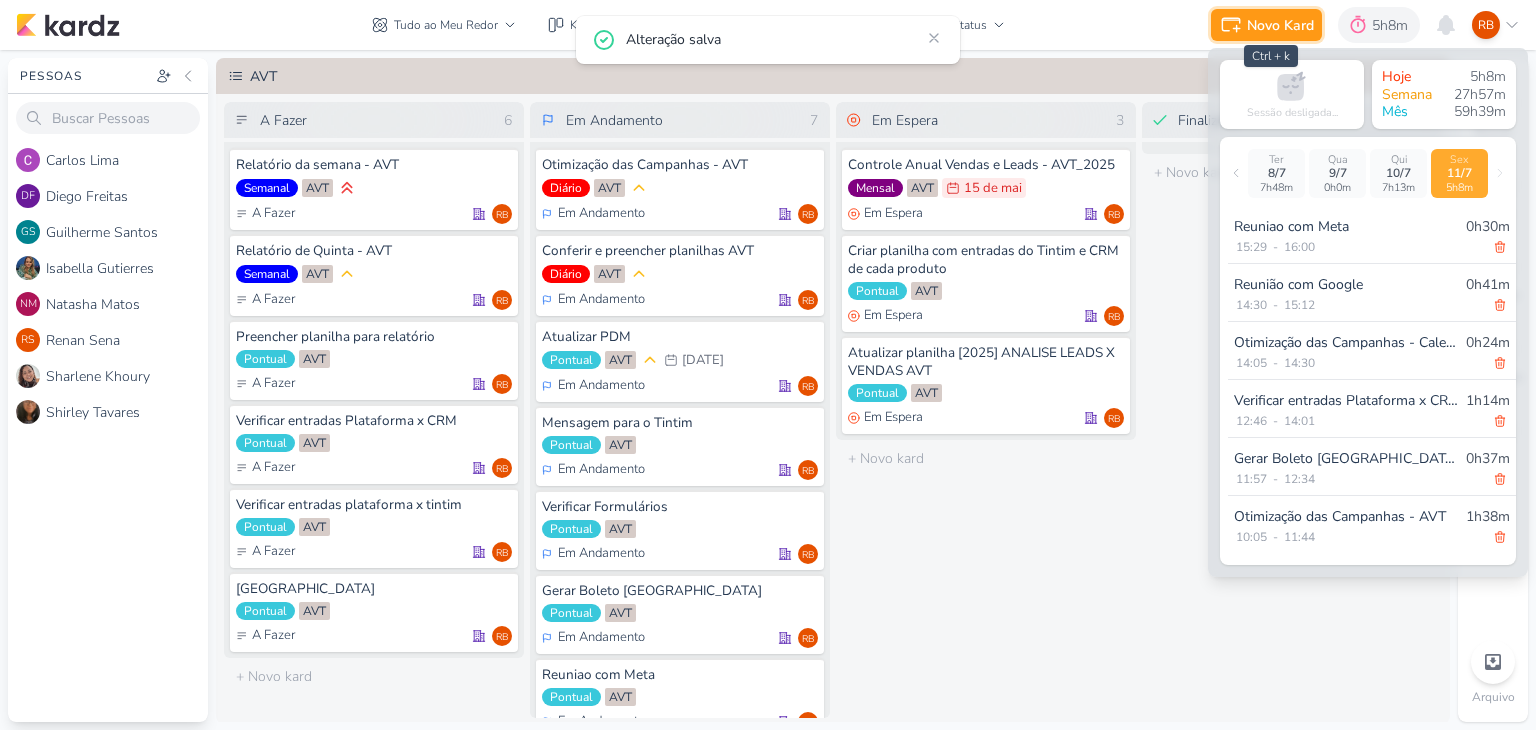 click on "Novo Kard" at bounding box center (1266, 25) 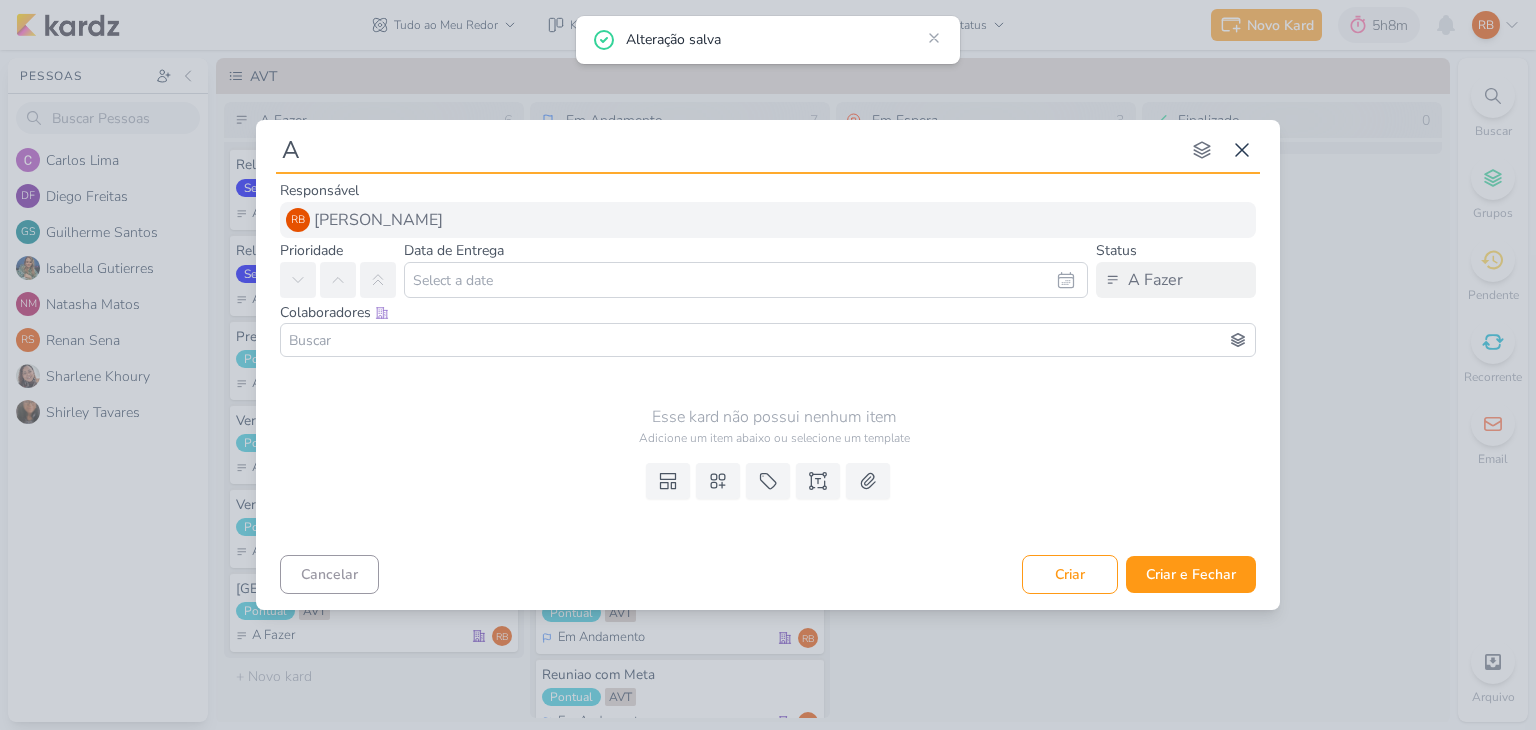 type on "Al" 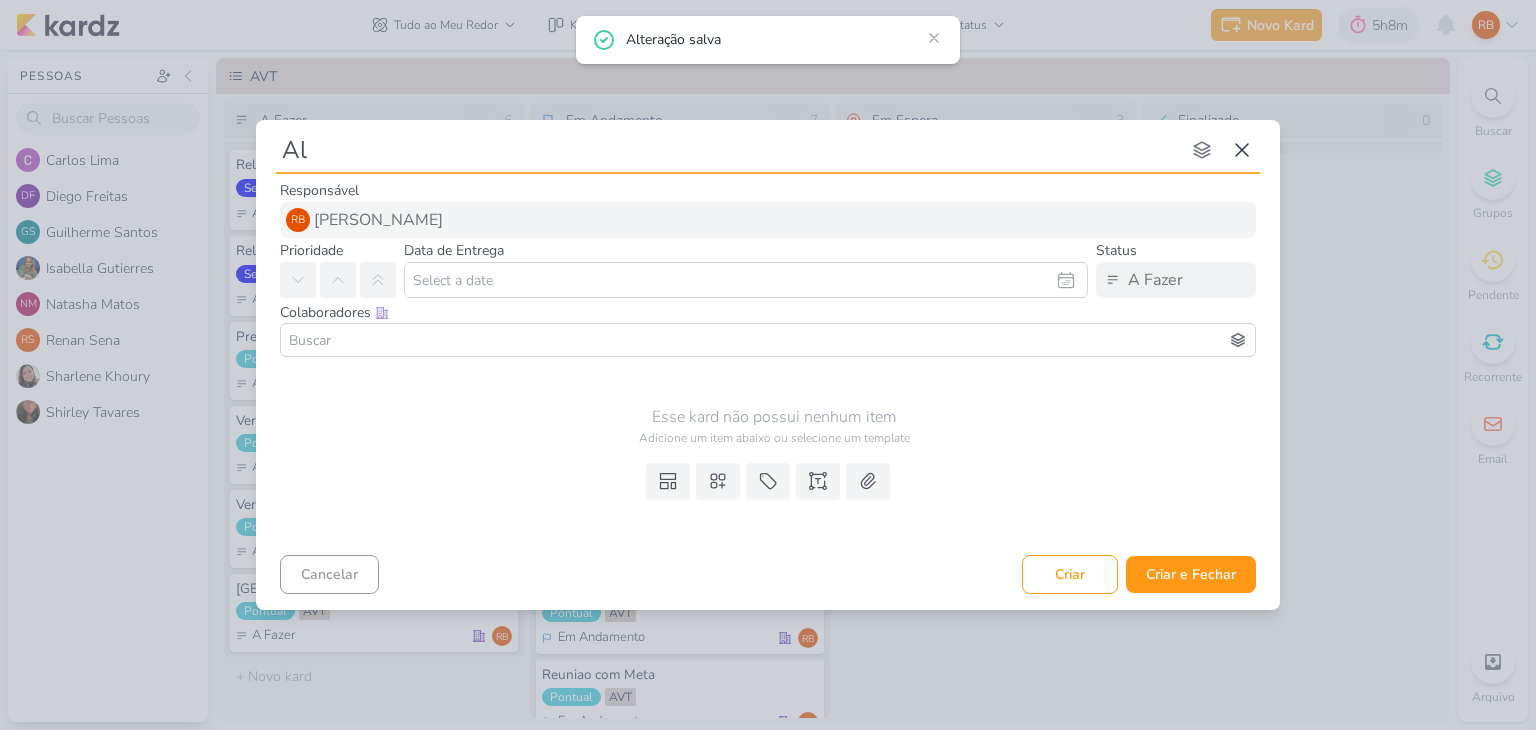 type 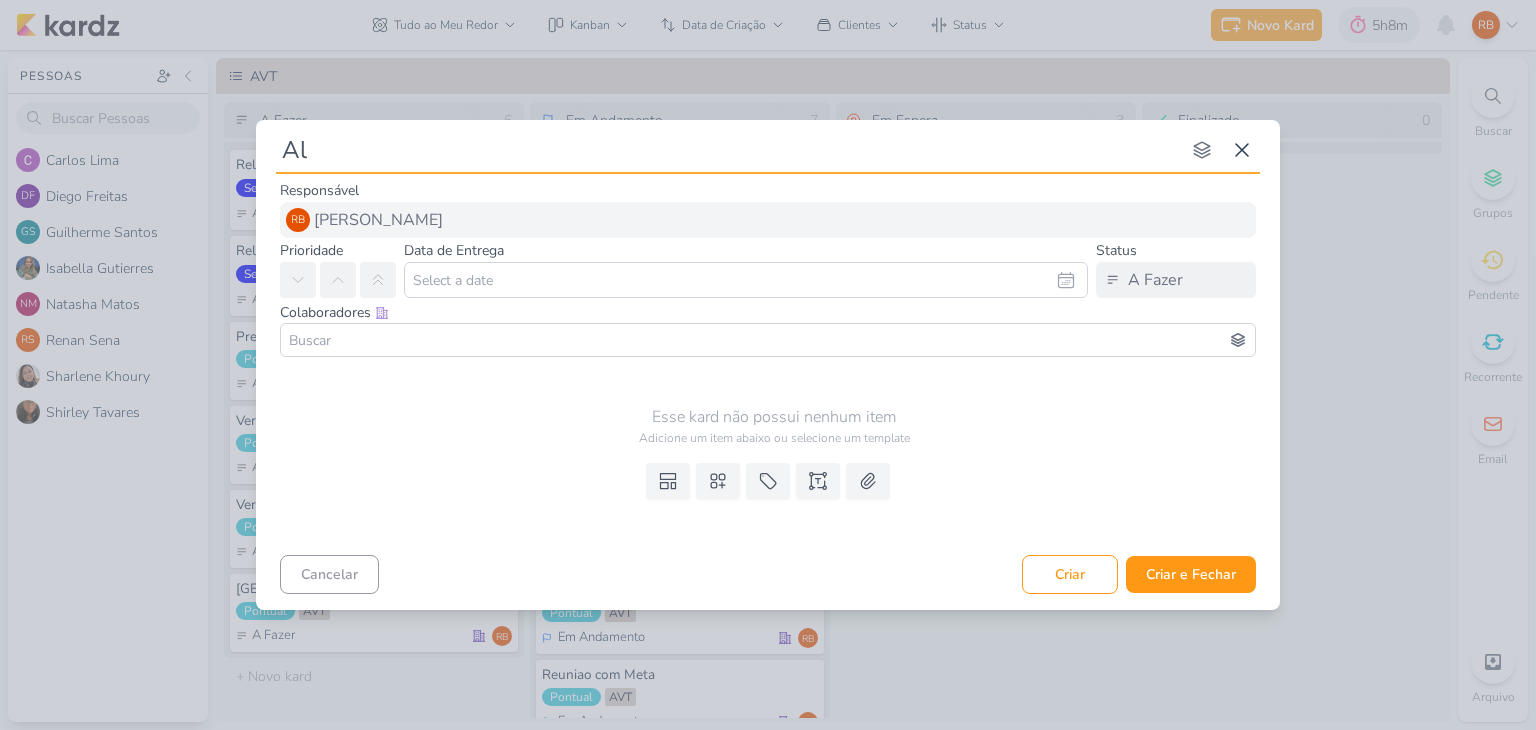 type on "[PERSON_NAME]" 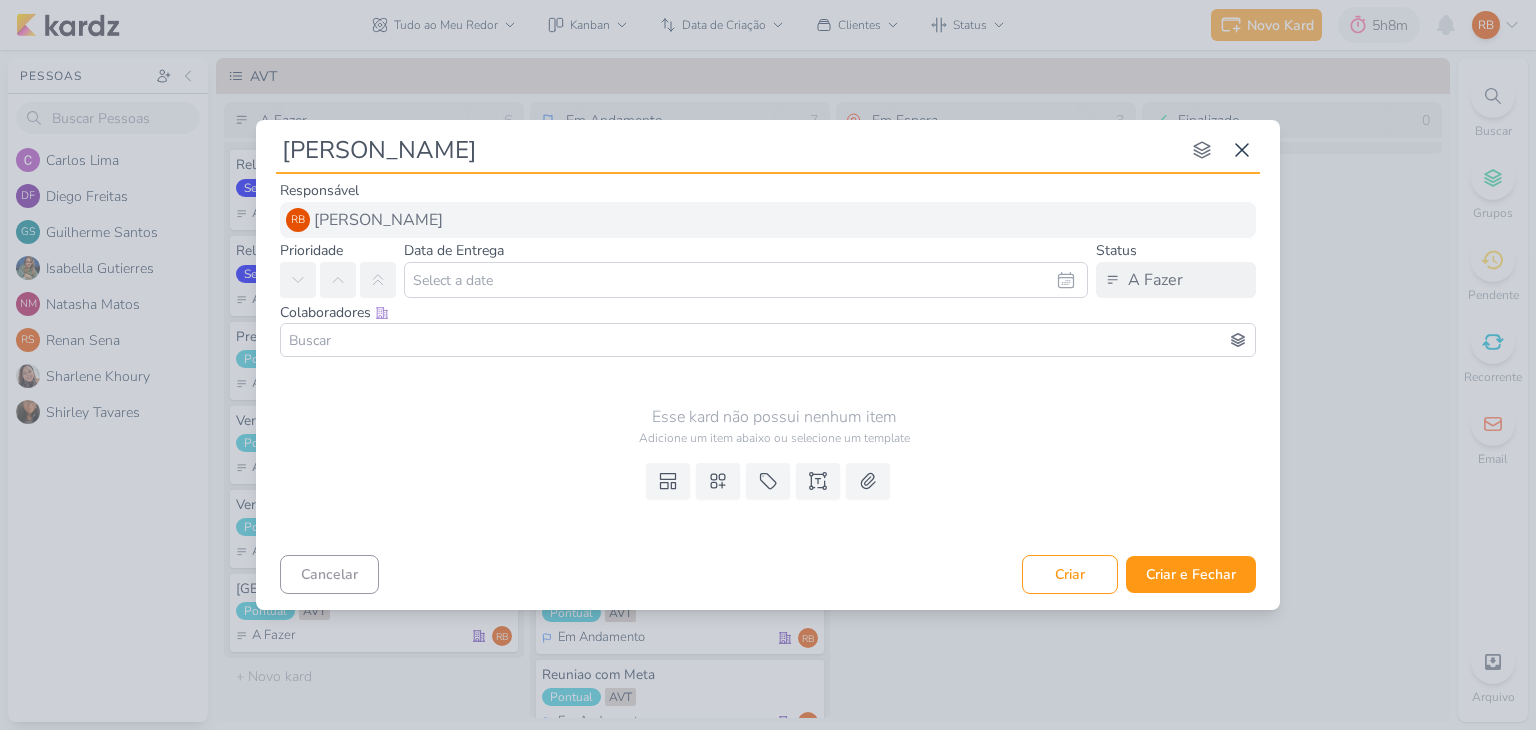 type 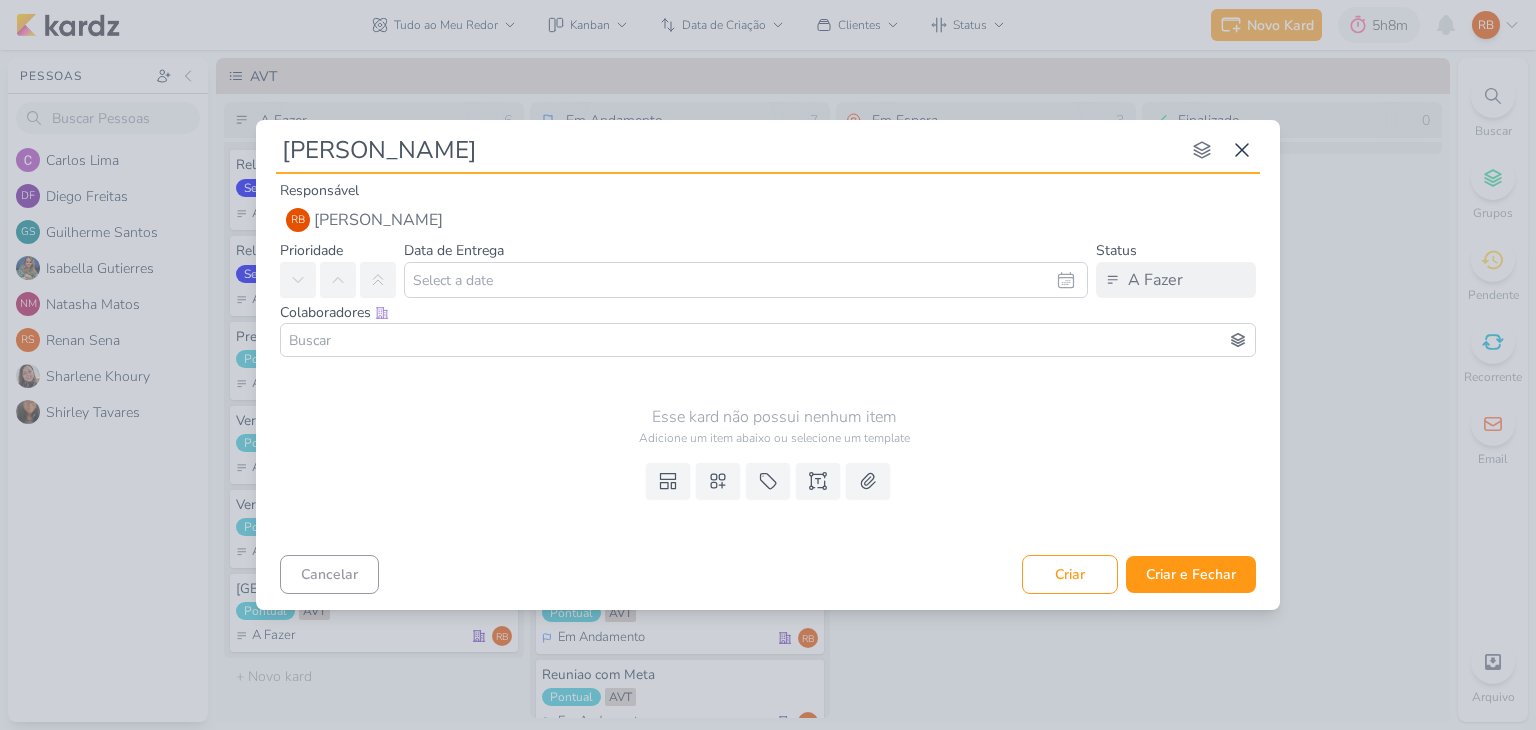 click on "[PERSON_NAME]" at bounding box center (728, 150) 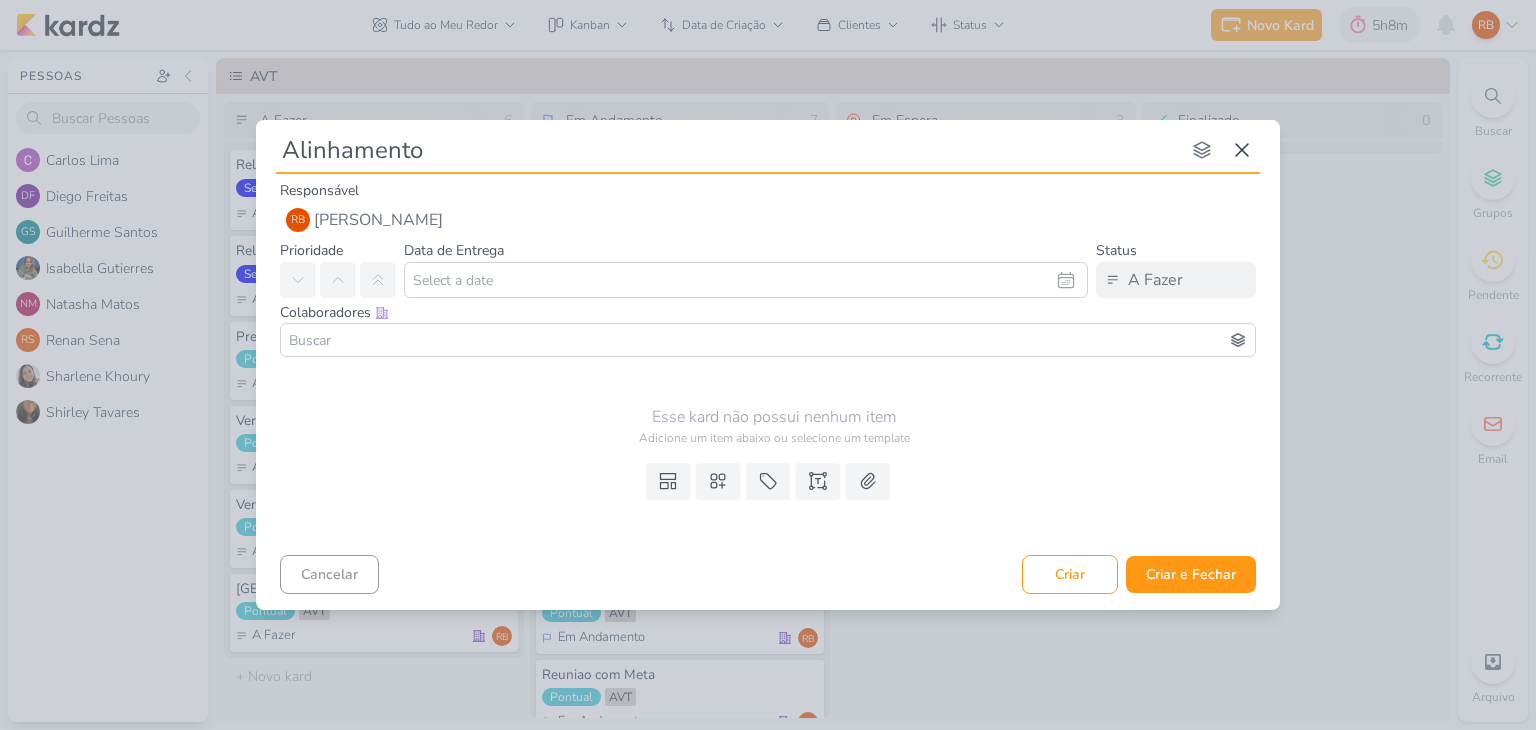 type 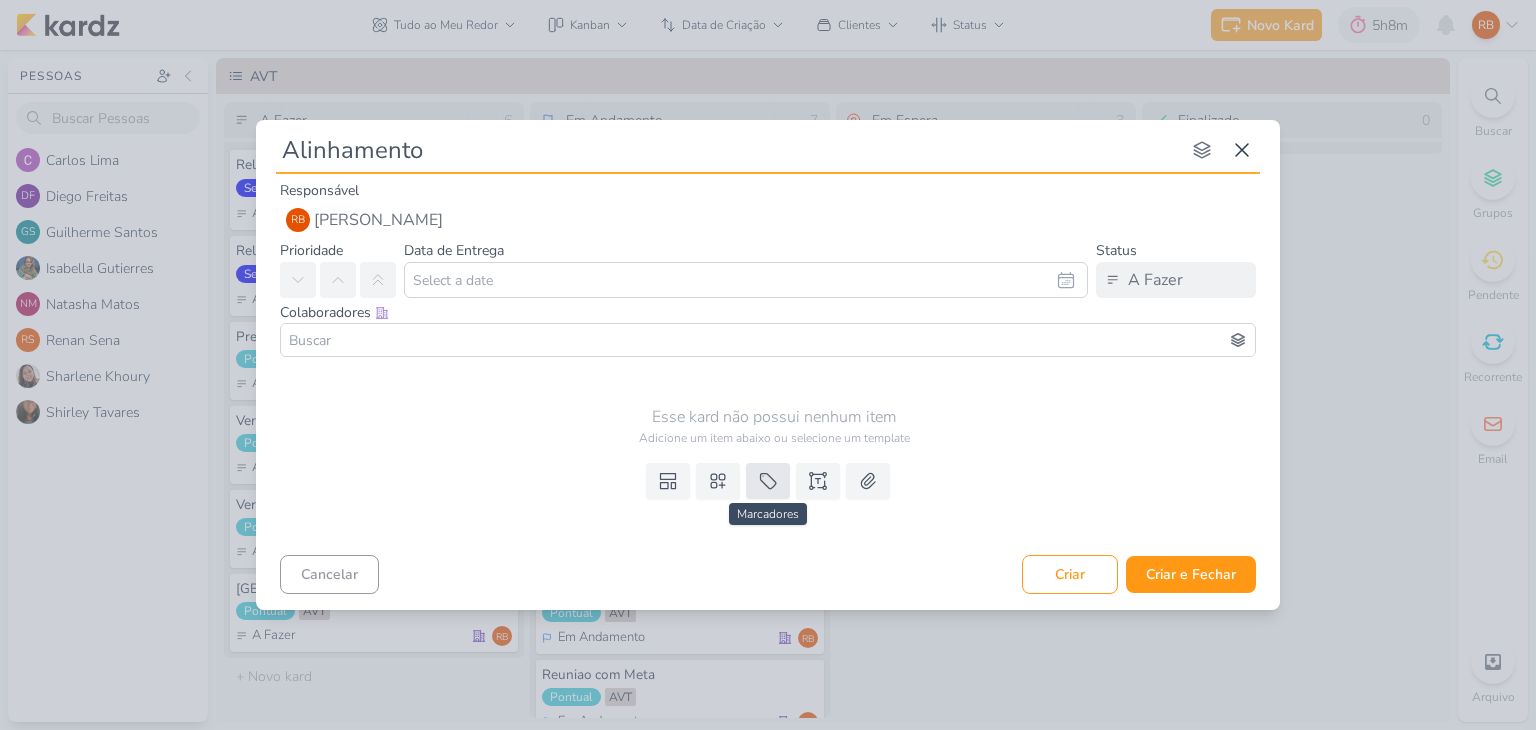 type on "Alinhamento" 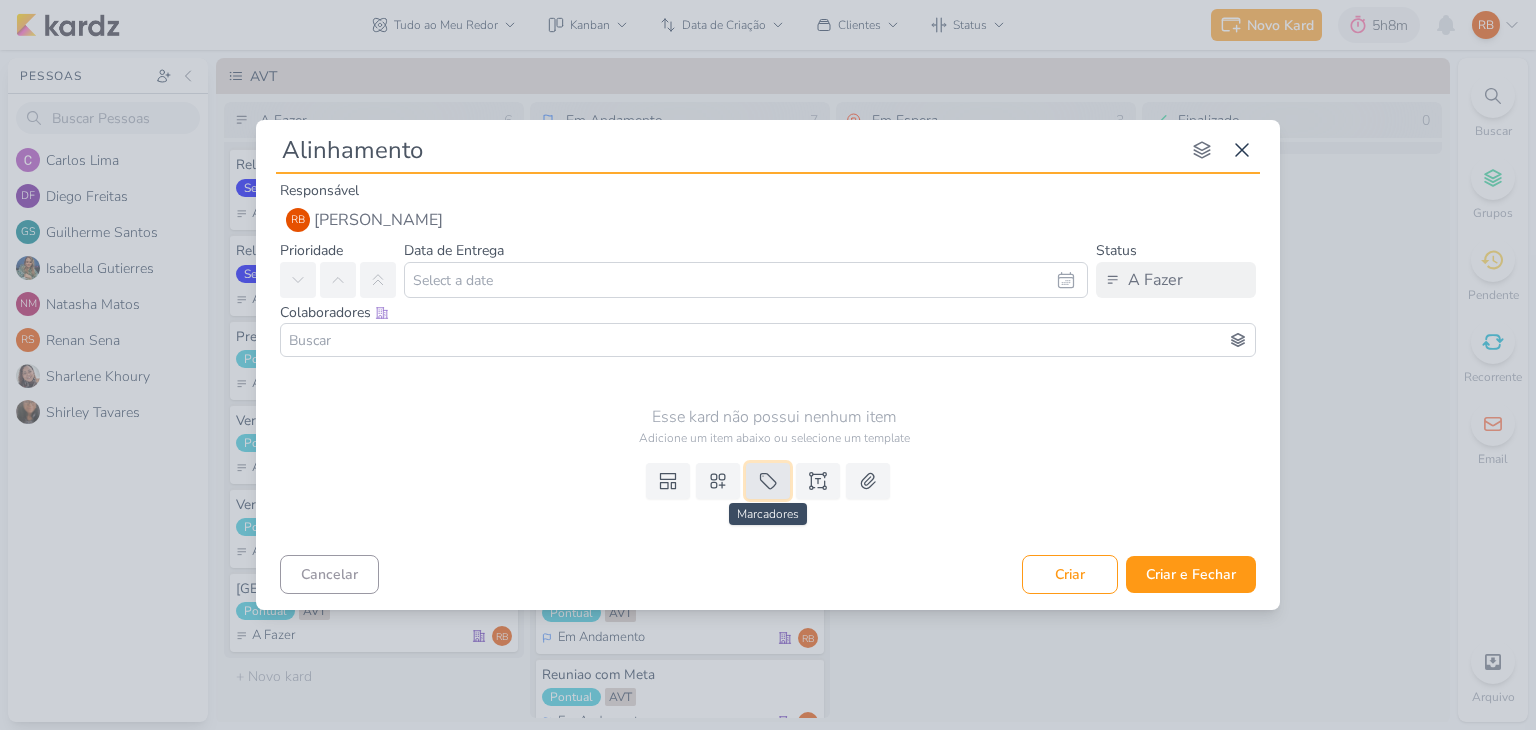 click 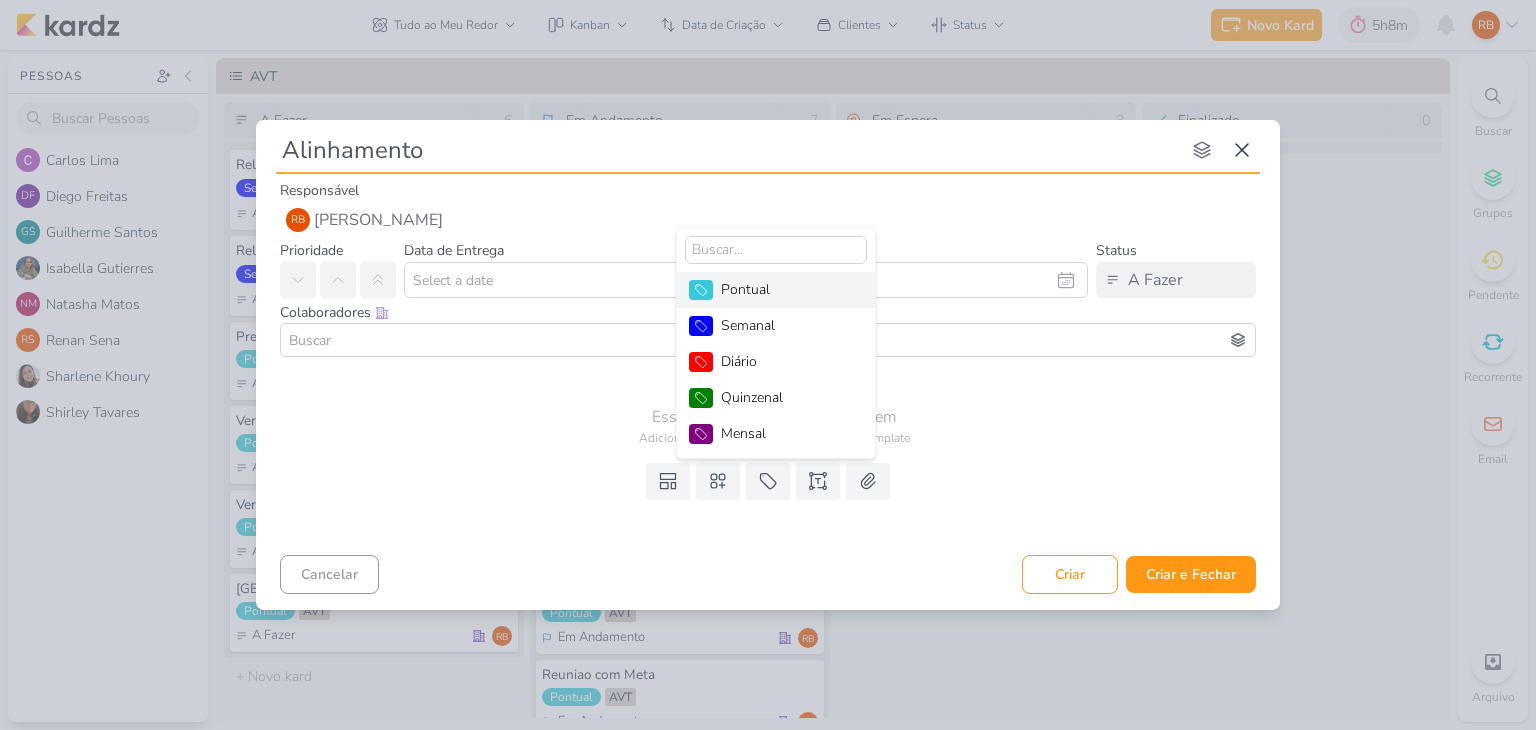 click on "Pontual" at bounding box center (786, 289) 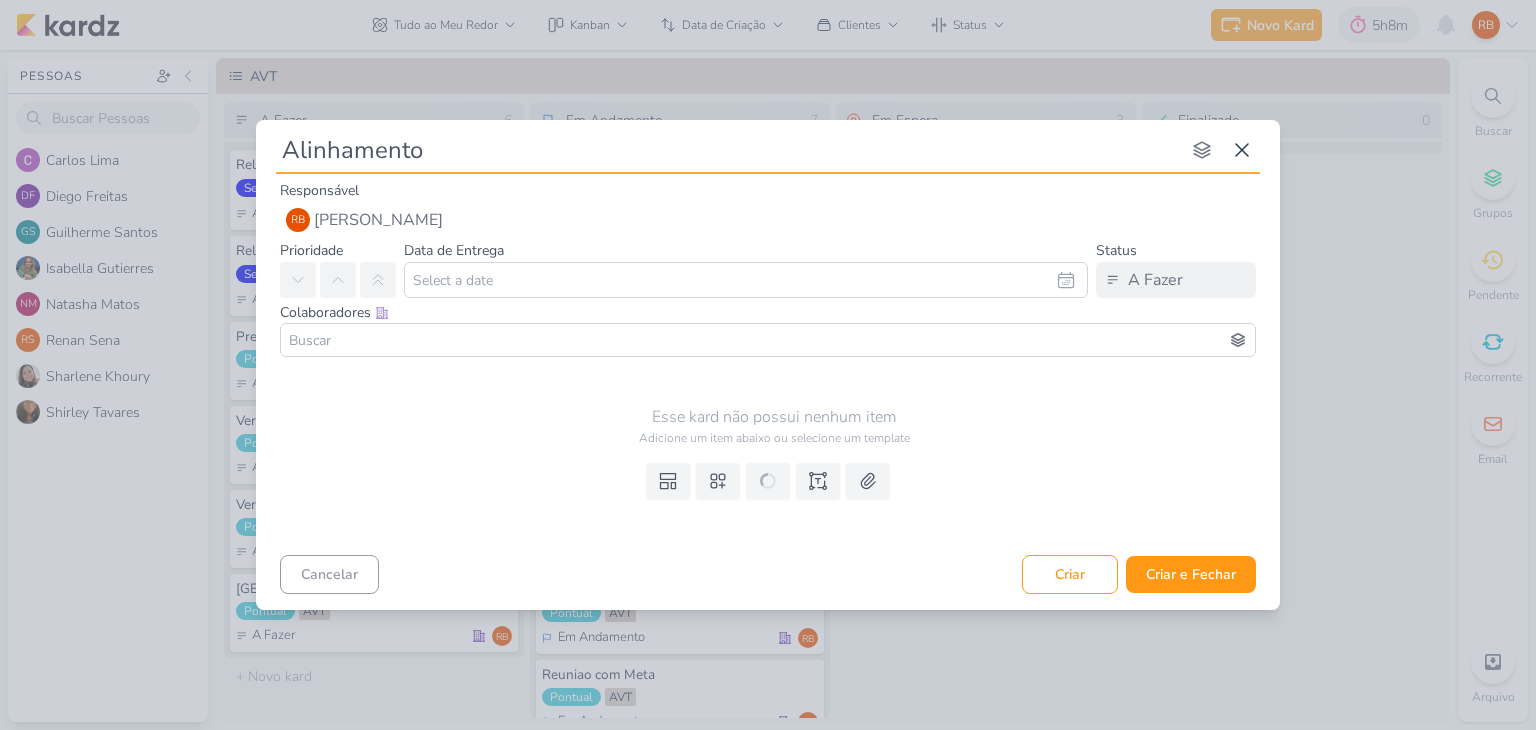 type 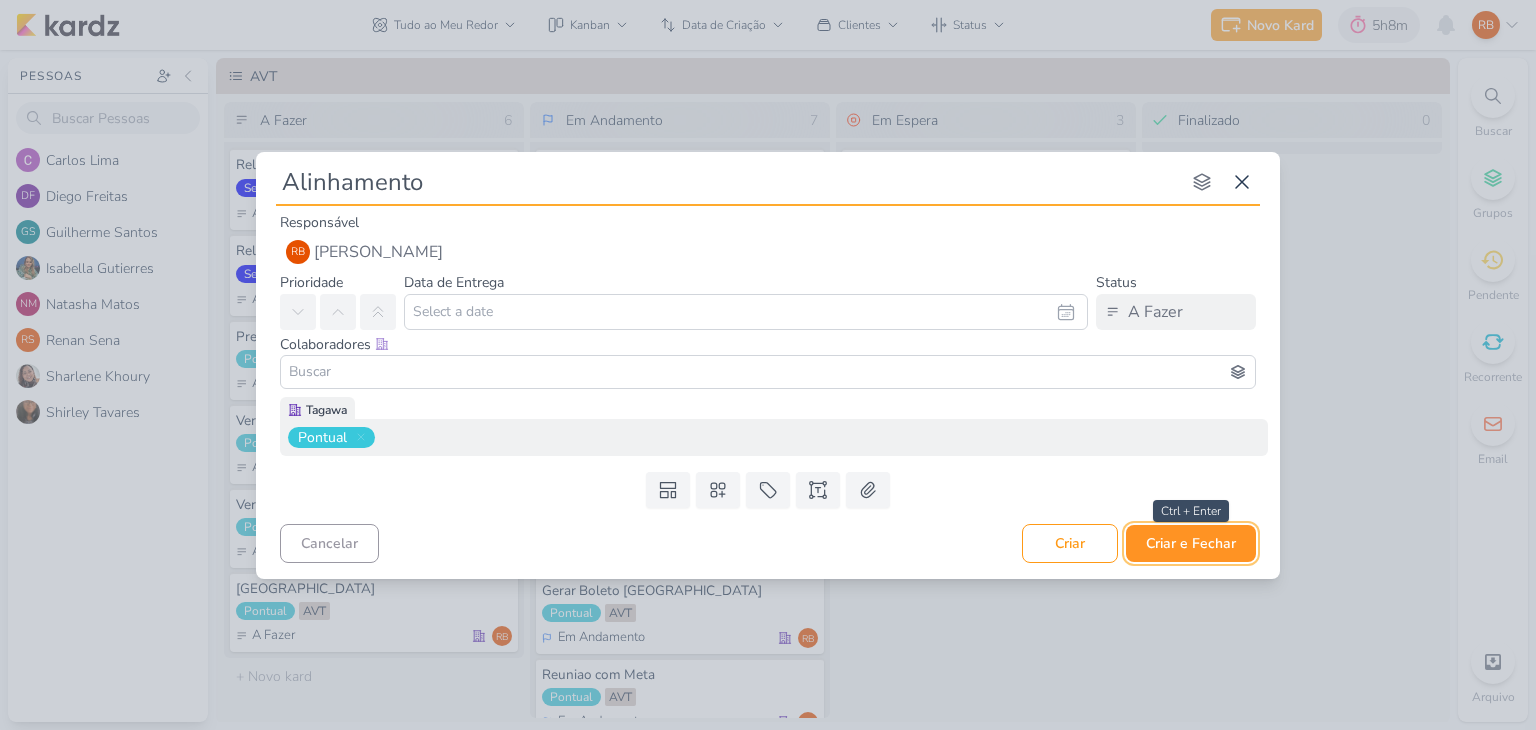 click on "Criar e Fechar" at bounding box center [1191, 543] 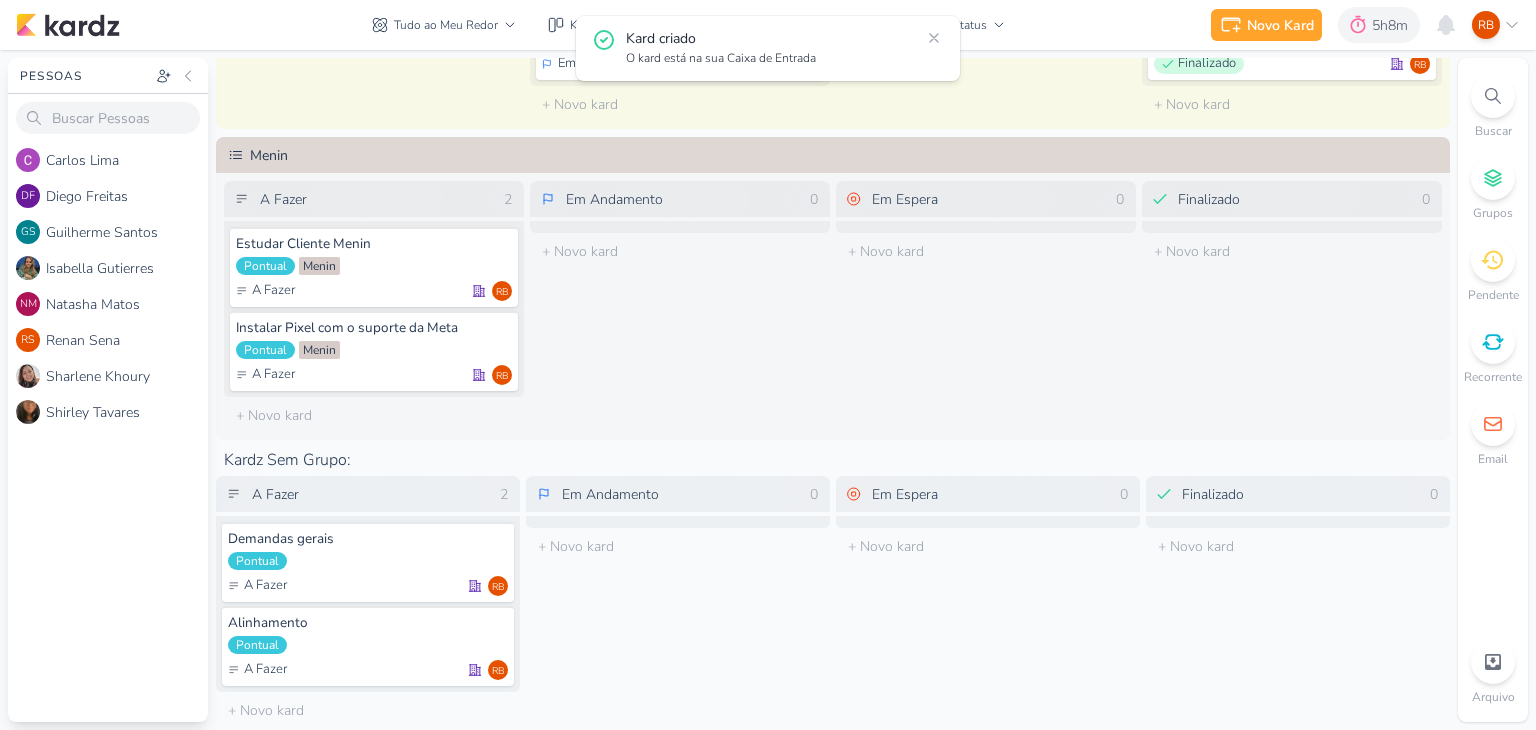 scroll, scrollTop: 826, scrollLeft: 0, axis: vertical 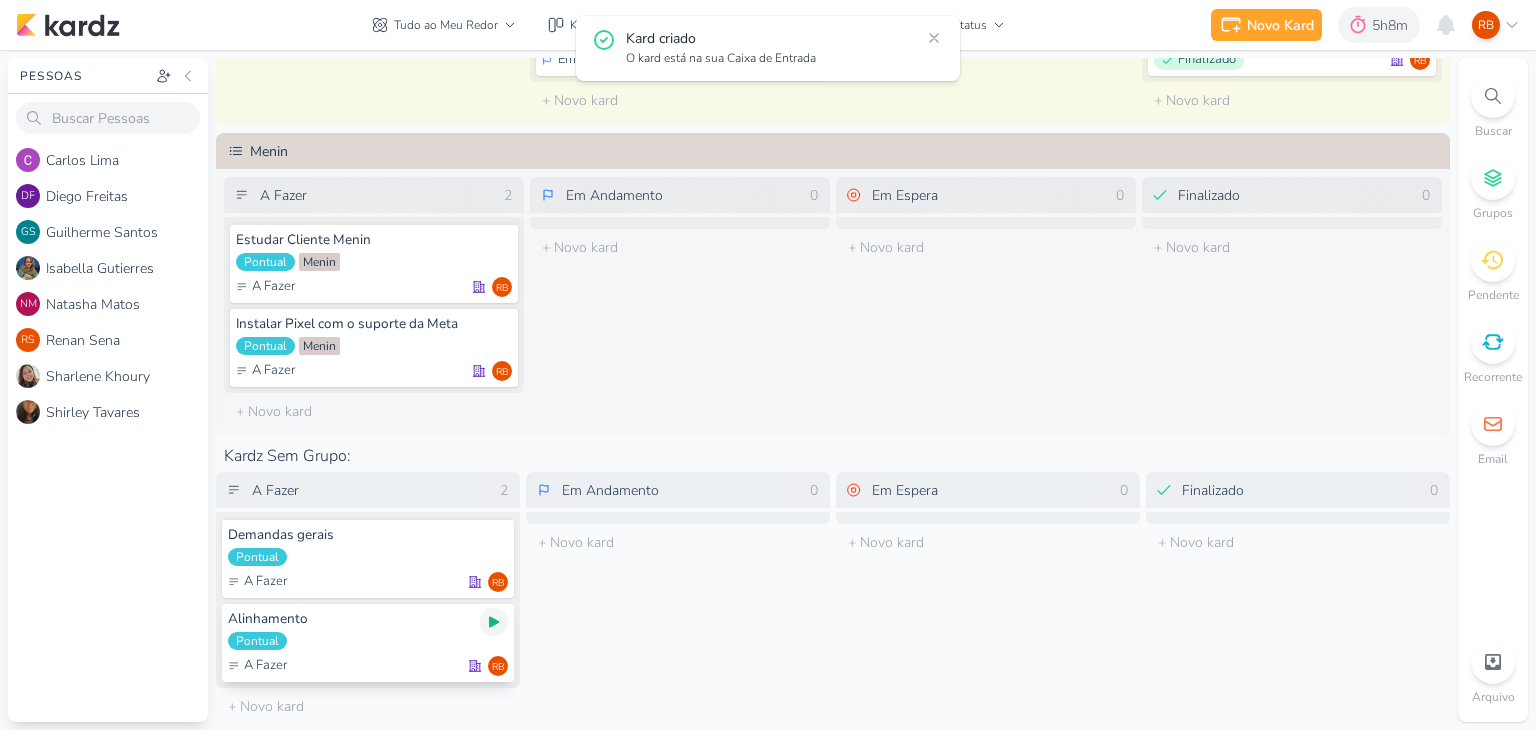 click 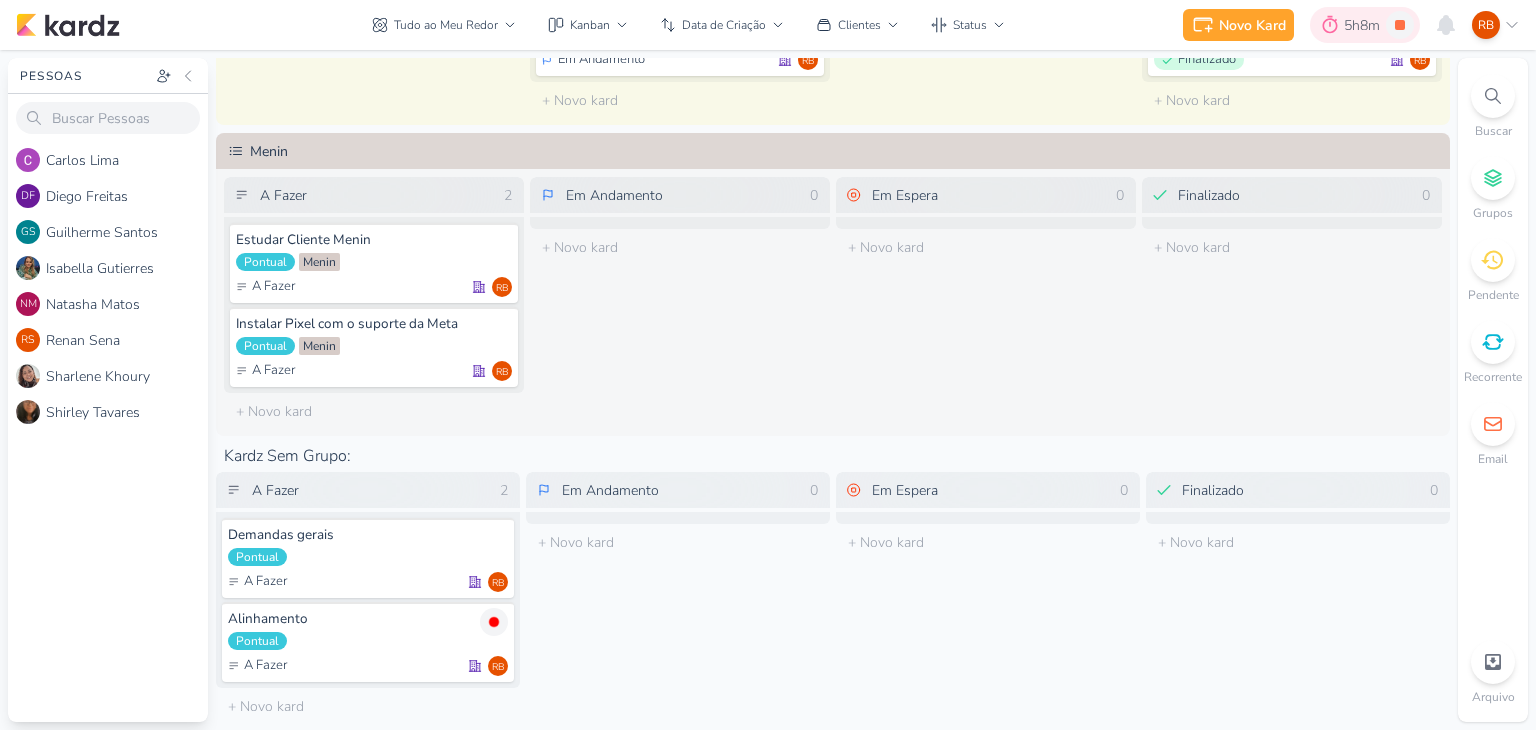 click at bounding box center (1330, 25) 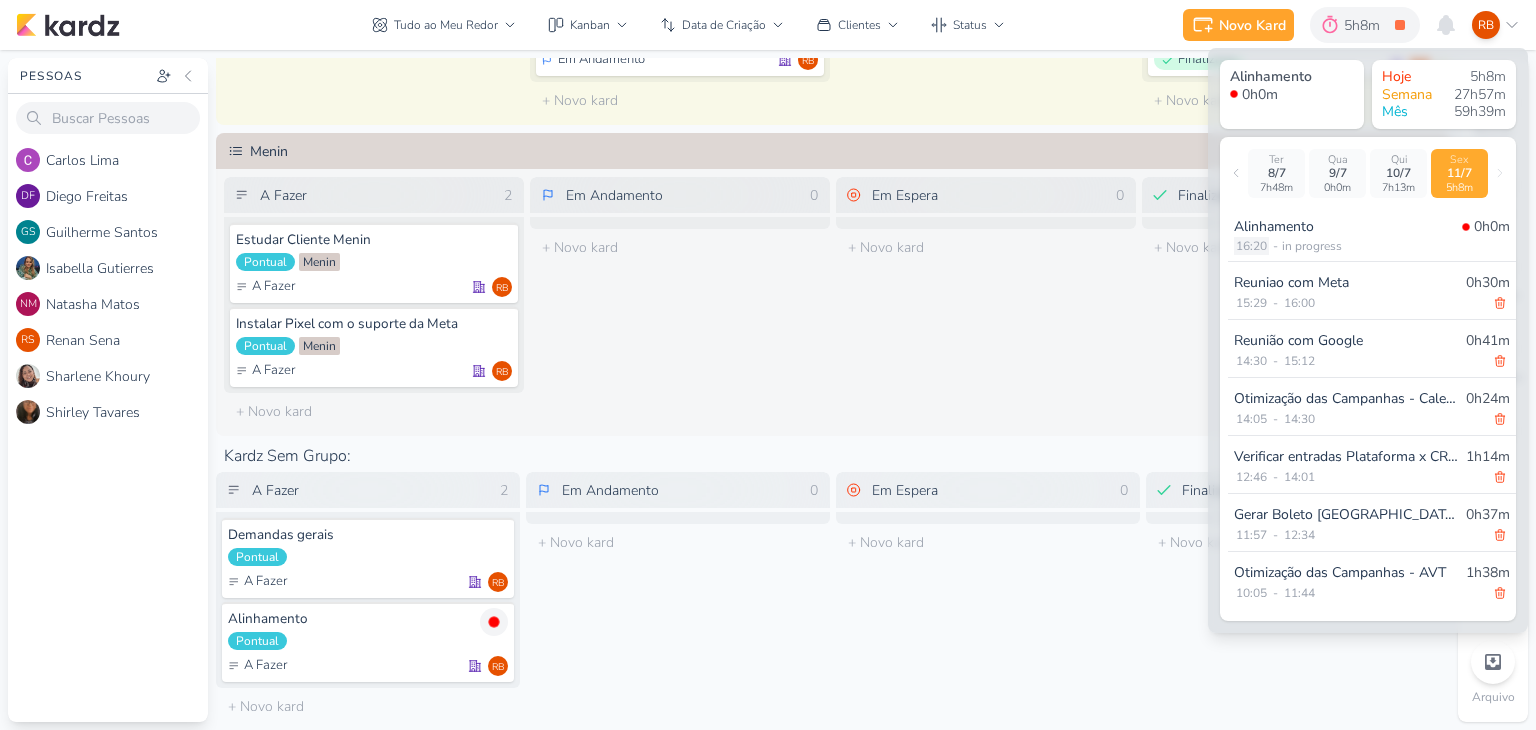 click on "16:20" at bounding box center (1251, 246) 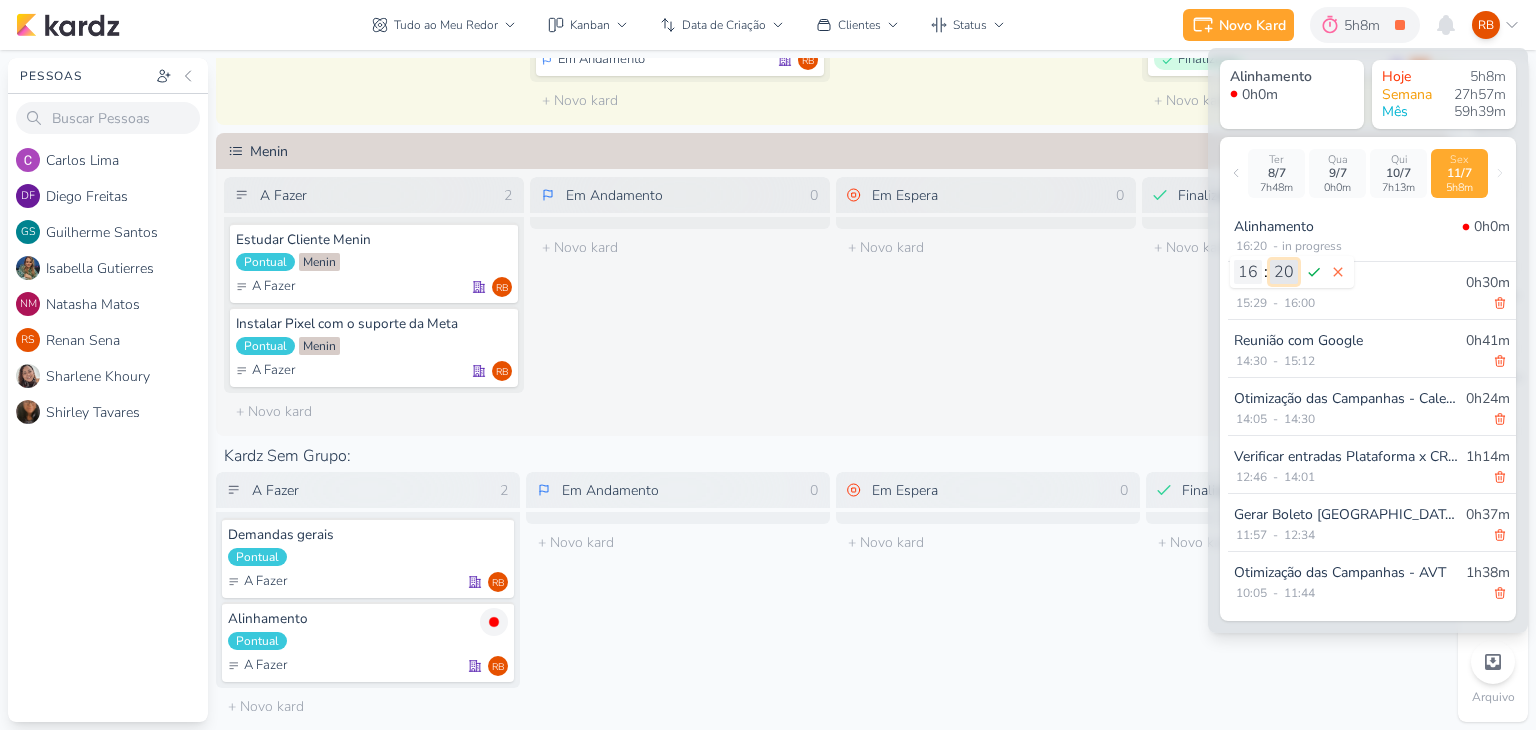 click on "00 01 02 03 04 05 06 07 08 09 10 11 12 13 14 15 16 17 18 19 20 21 22 23 24 25 26 27 28 29 30 31 32 33 34 35 36 37 38 39 40 41 42 43 44 45 46 47 48 49 50 51 52 53 54 55 56 57 58 59" at bounding box center [1284, 272] 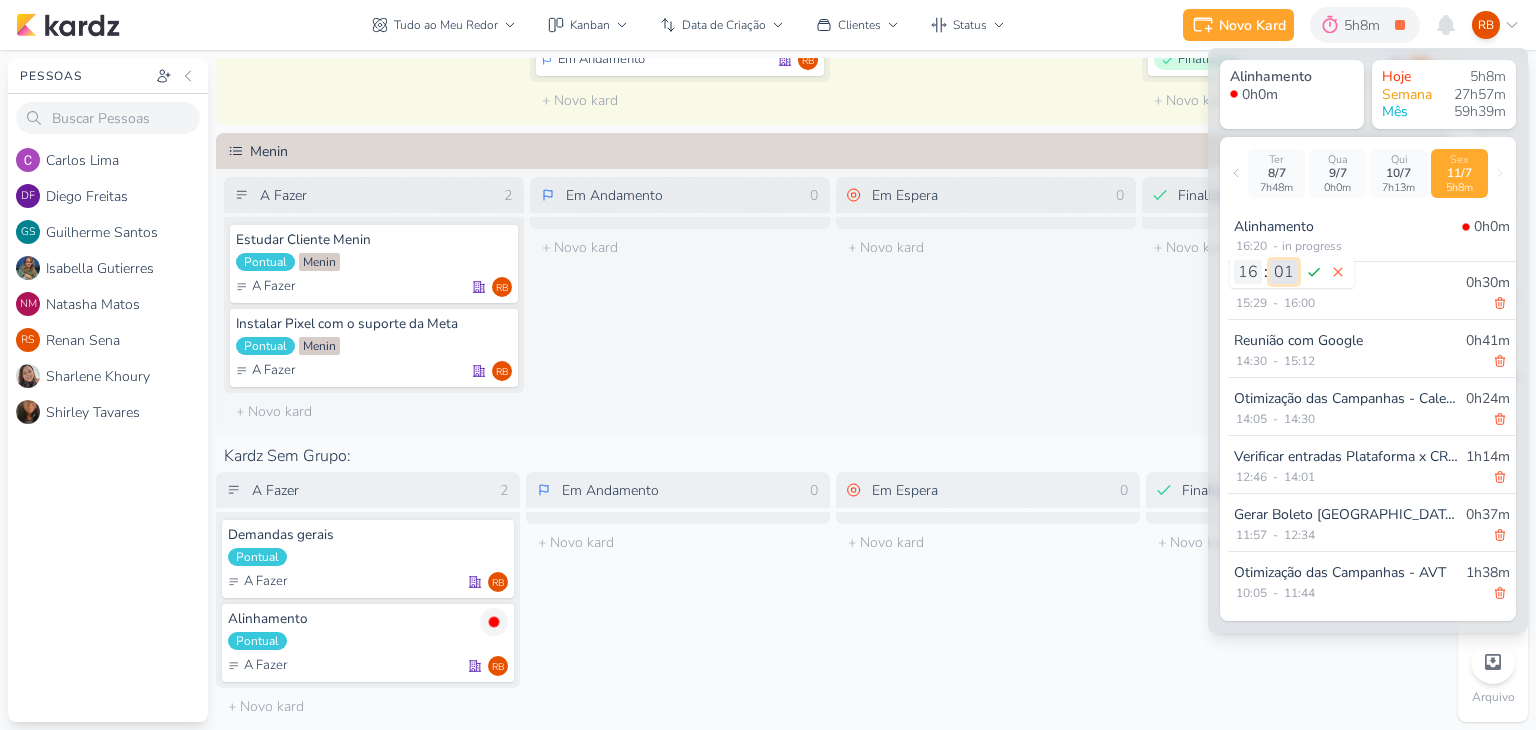 click on "00 01 02 03 04 05 06 07 08 09 10 11 12 13 14 15 16 17 18 19 20 21 22 23 24 25 26 27 28 29 30 31 32 33 34 35 36 37 38 39 40 41 42 43 44 45 46 47 48 49 50 51 52 53 54 55 56 57 58 59" at bounding box center (1284, 272) 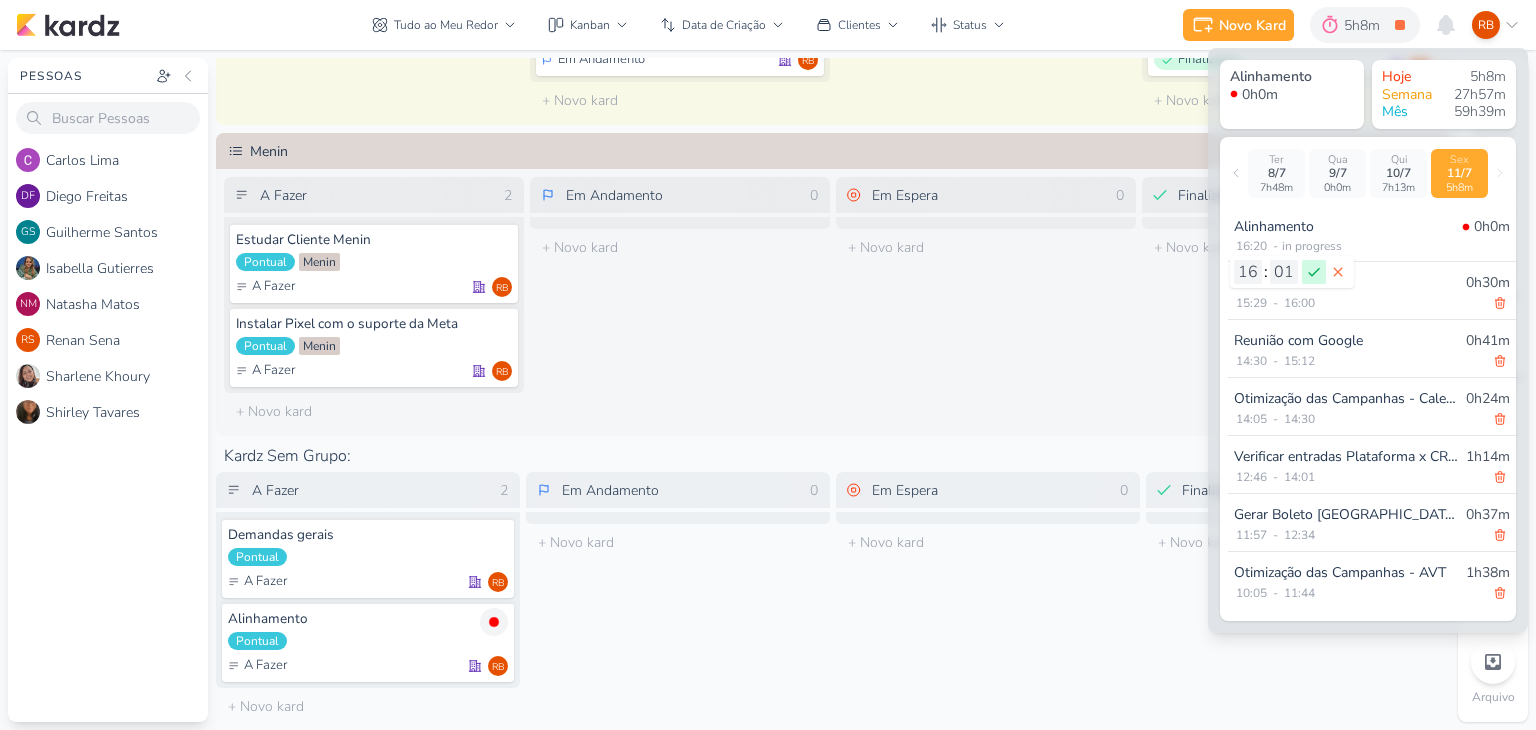 click 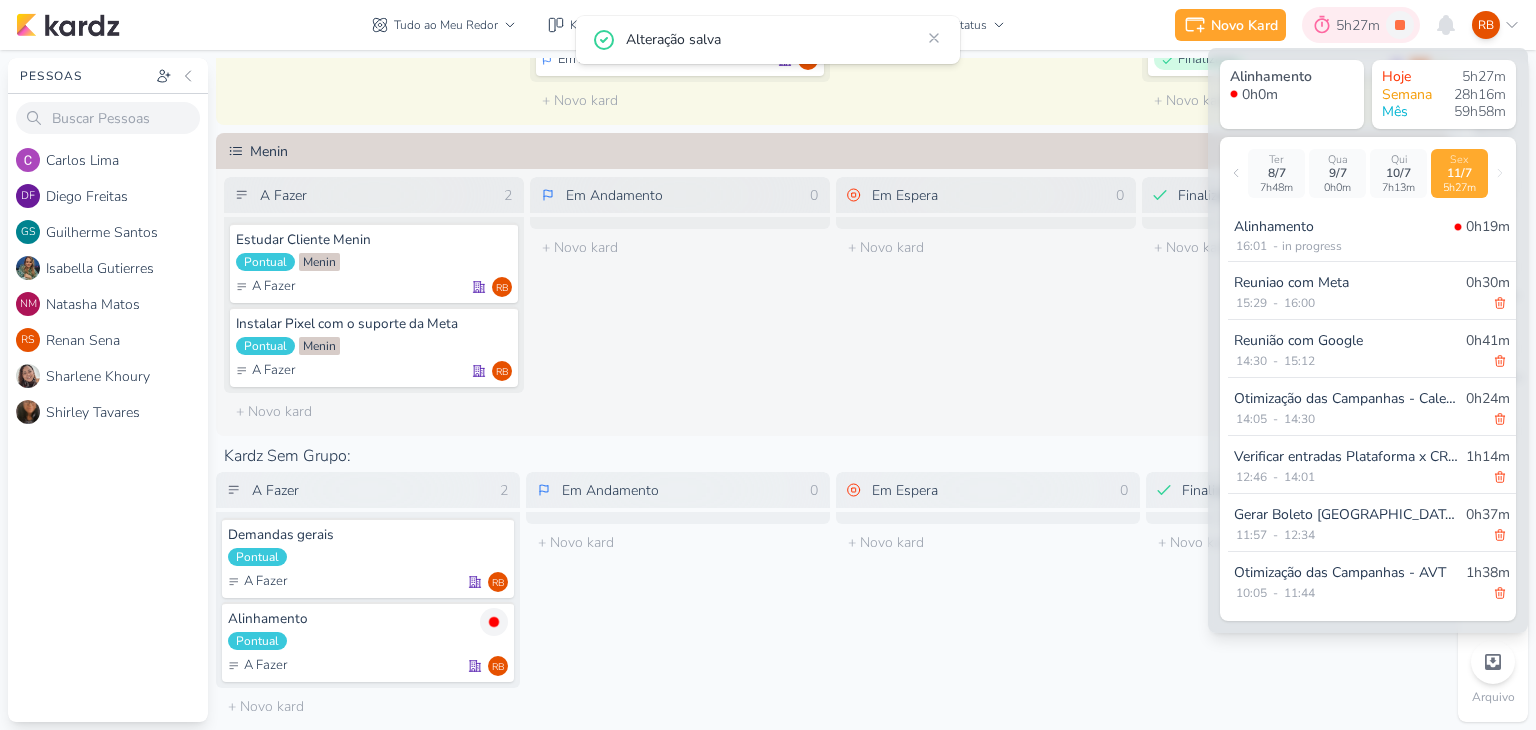 click on "5h27m" at bounding box center (1361, 25) 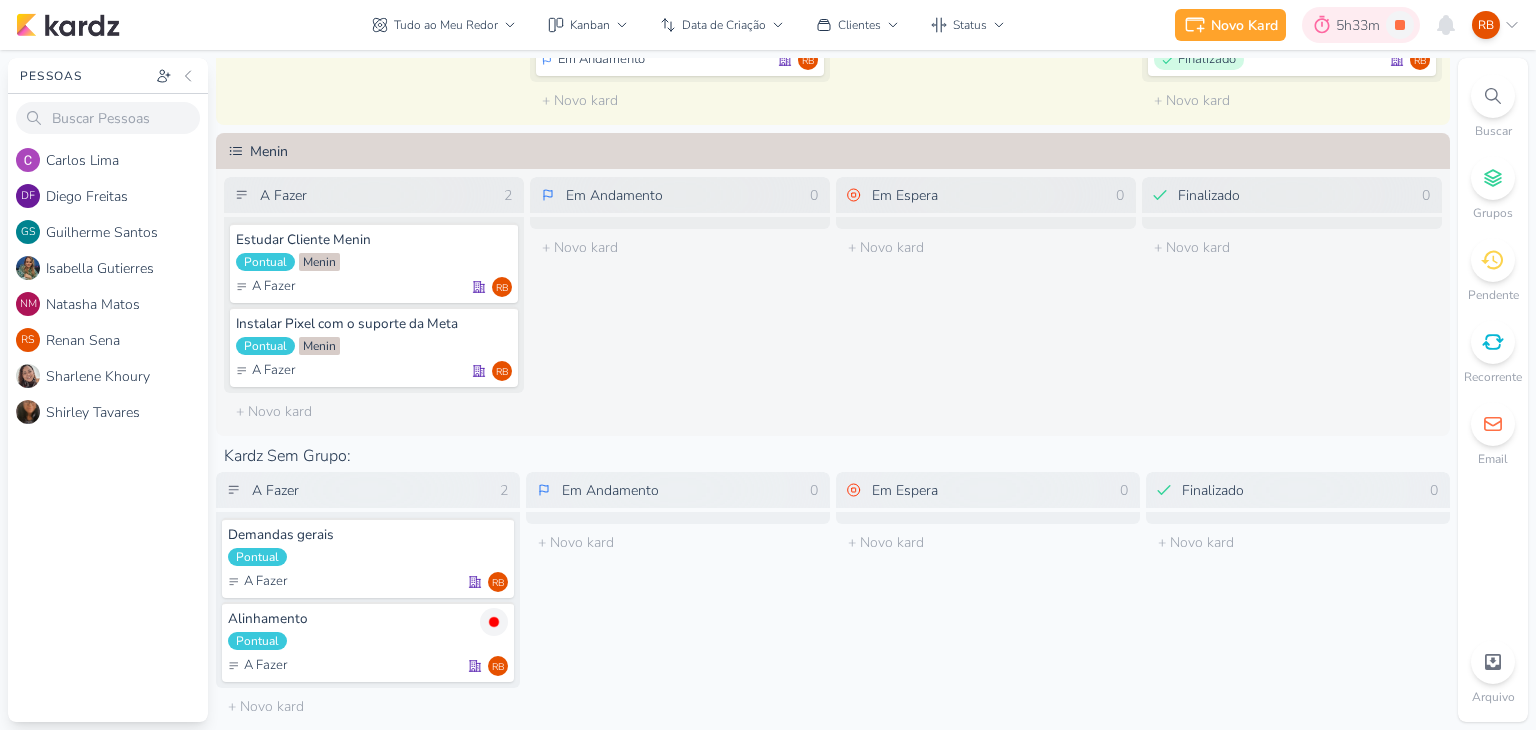 click on "5h33m" at bounding box center (1361, 25) 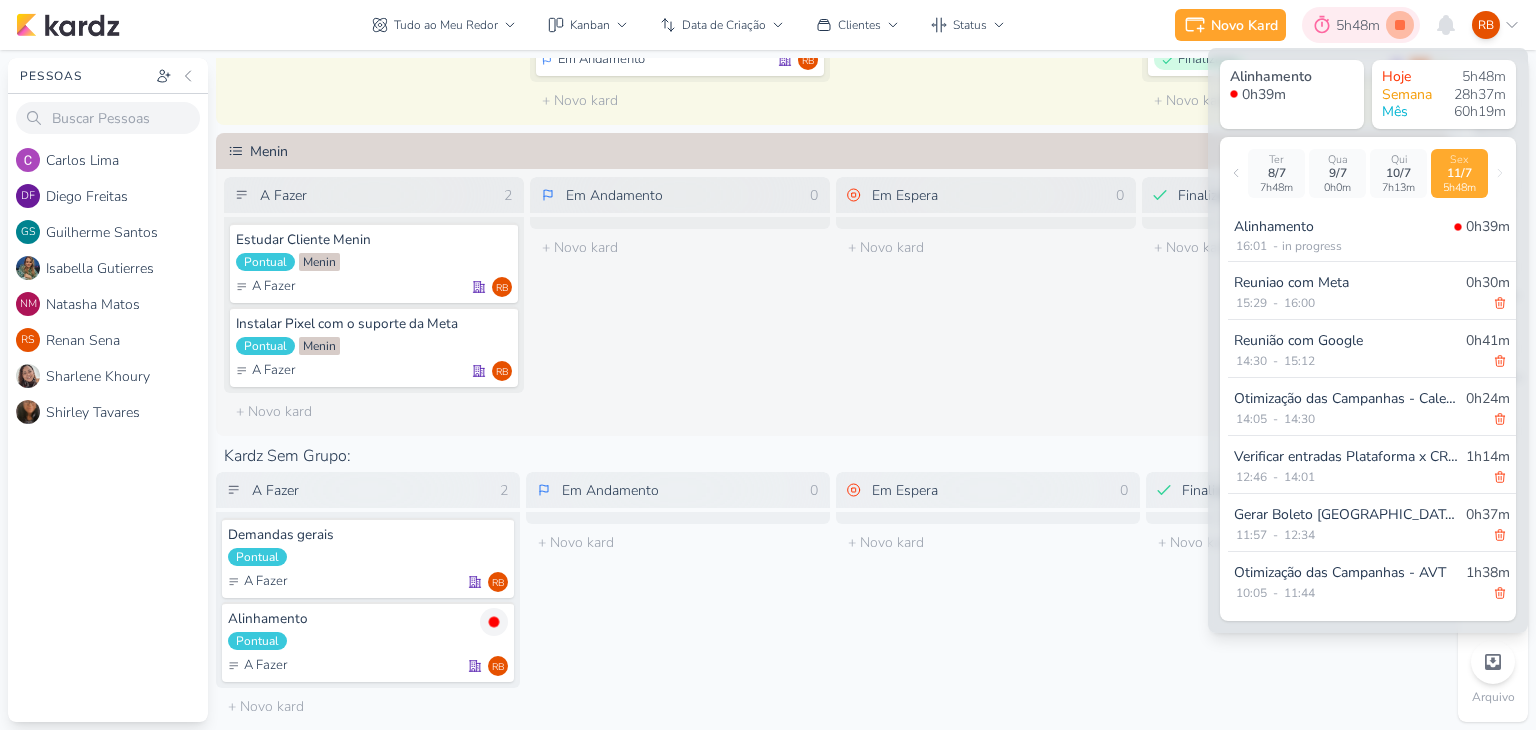 click 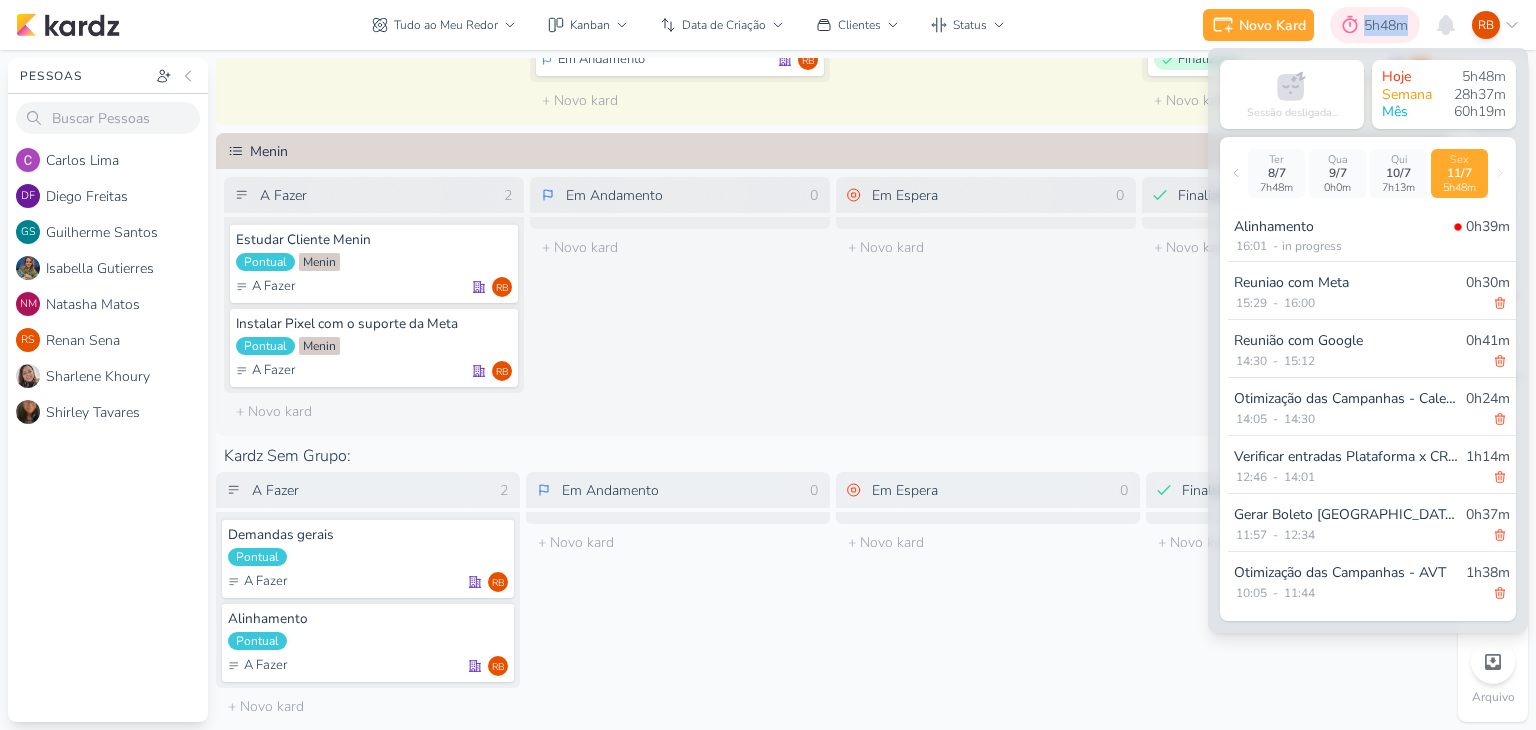 click on "5h48m" at bounding box center [1375, 25] 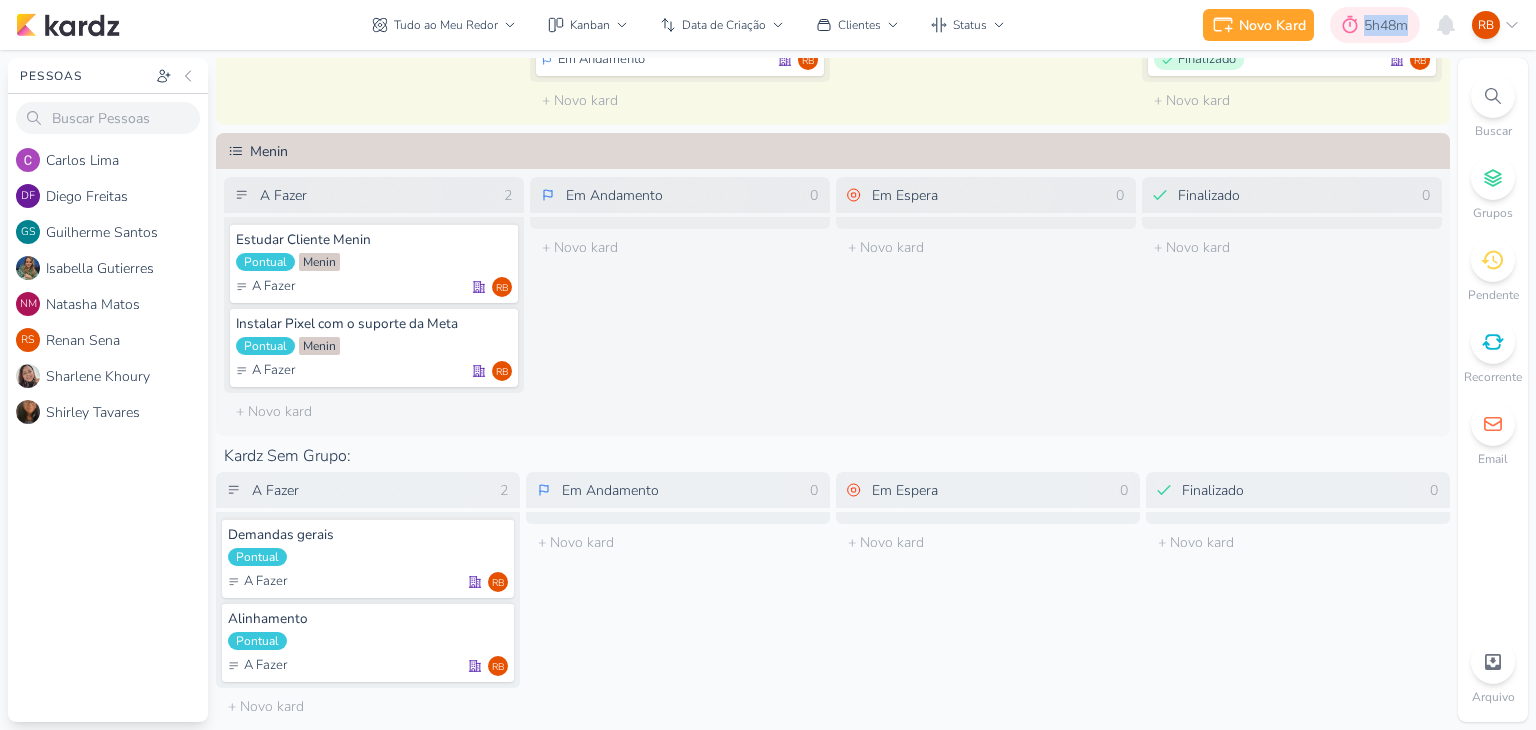 click on "5h48m" at bounding box center (1389, 25) 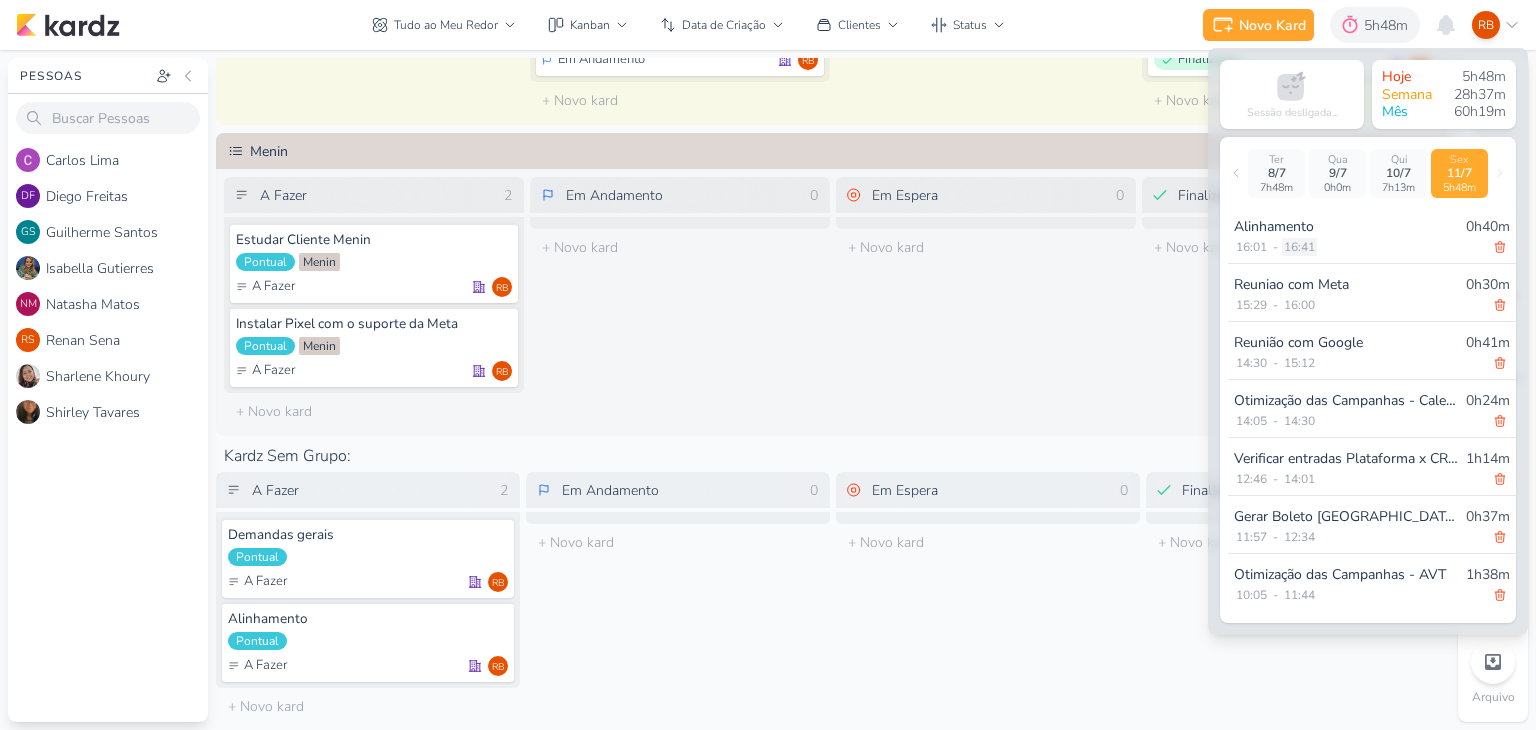 click on "16:41" at bounding box center [1299, 247] 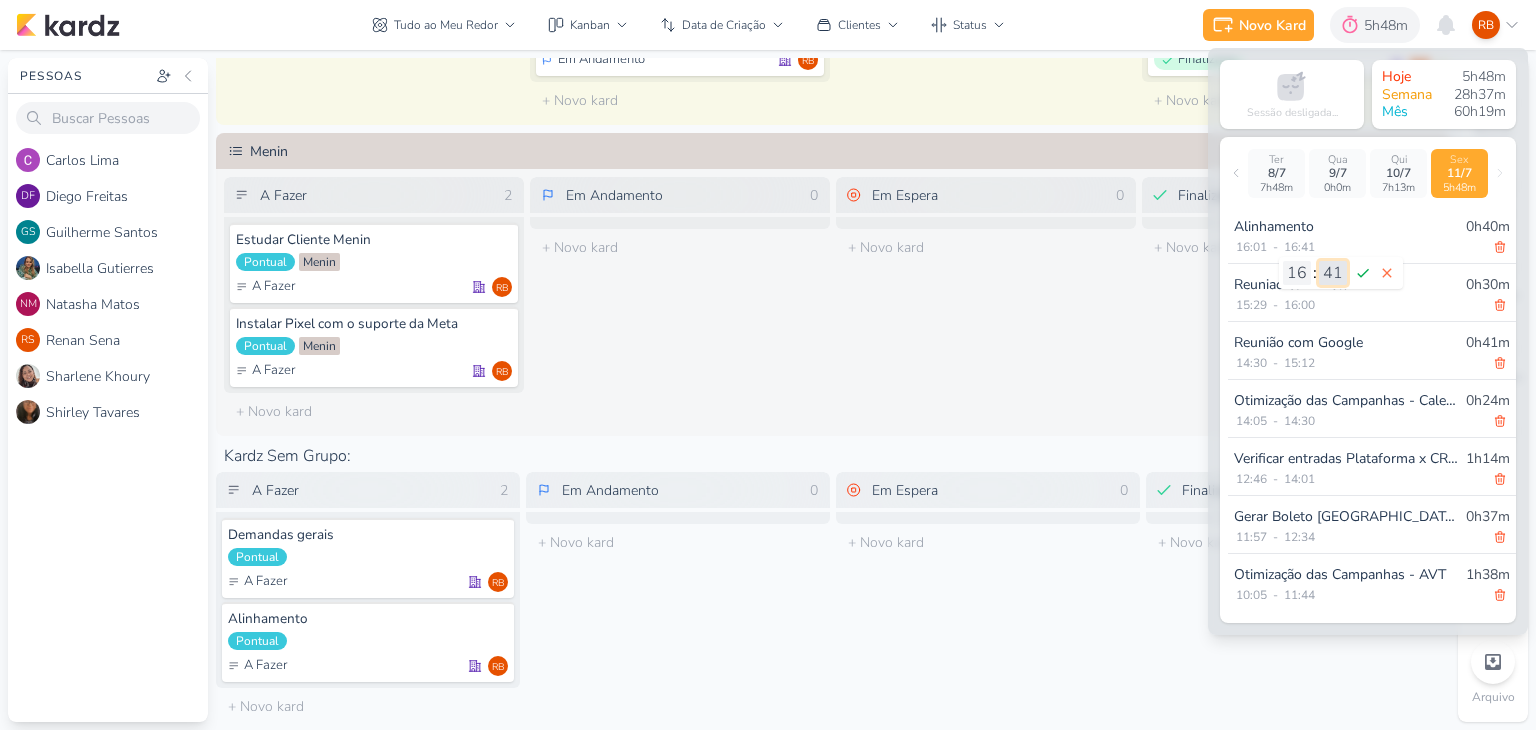 click on "00 01 02 03 04 05 06 07 08 09 10 11 12 13 14 15 16 17 18 19 20 21 22 23 24 25 26 27 28 29 30 31 32 33 34 35 36 37 38 39 40 41 42 43 44 45 46 47 48 49 50 51 52 53 54 55 56 57 58 59" at bounding box center [1333, 273] 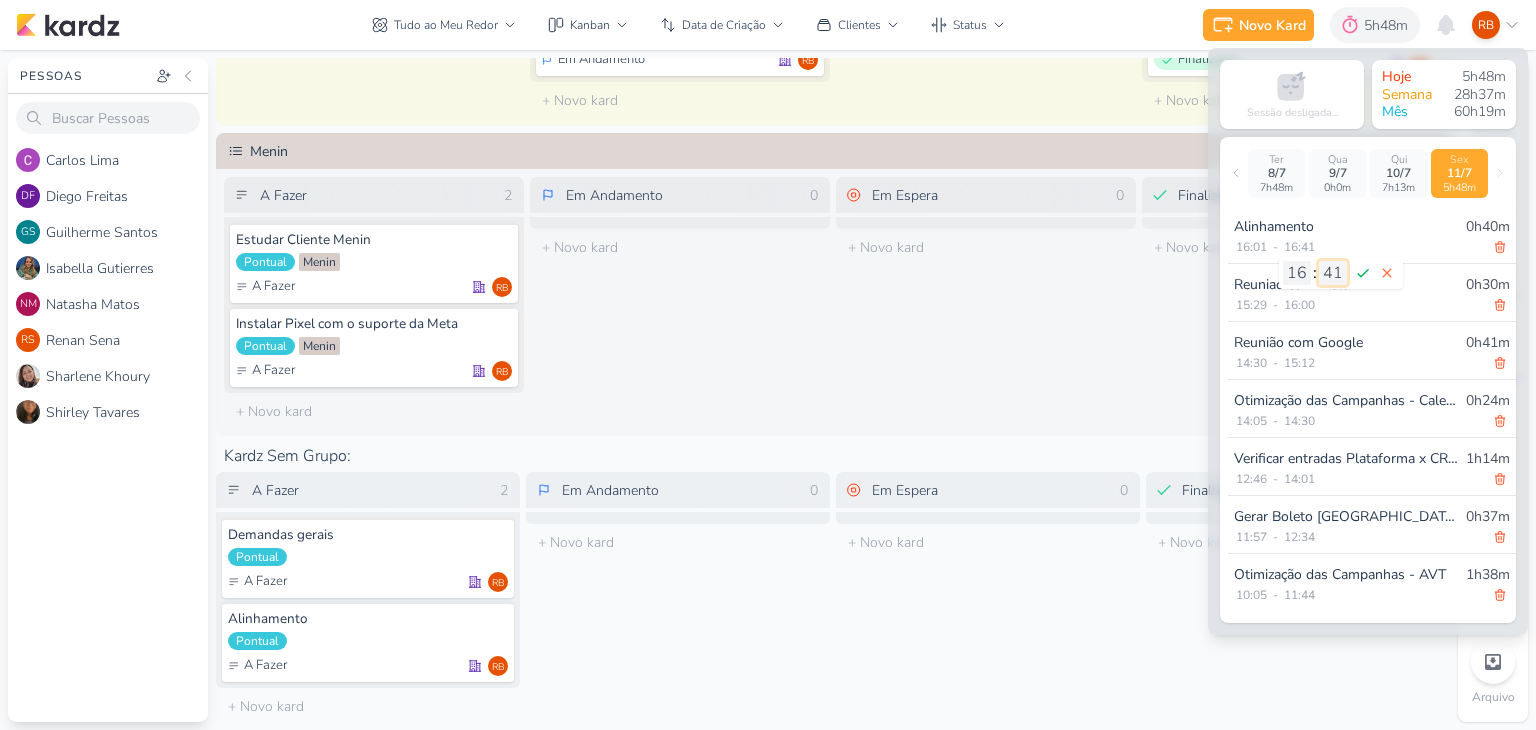 select on "29" 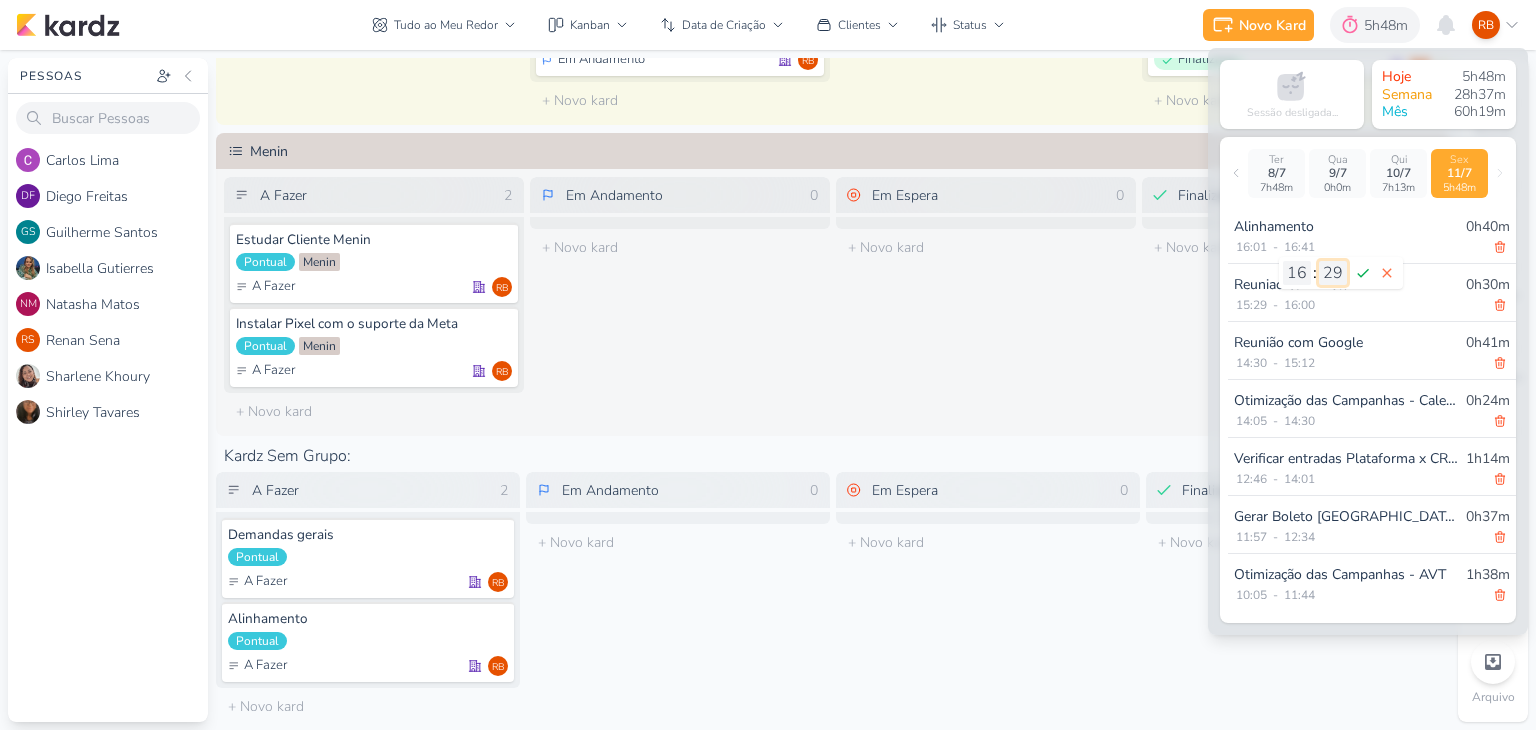 click on "00 01 02 03 04 05 06 07 08 09 10 11 12 13 14 15 16 17 18 19 20 21 22 23 24 25 26 27 28 29 30 31 32 33 34 35 36 37 38 39 40 41 42 43 44 45 46 47 48 49 50 51 52 53 54 55 56 57 58 59" at bounding box center [1333, 273] 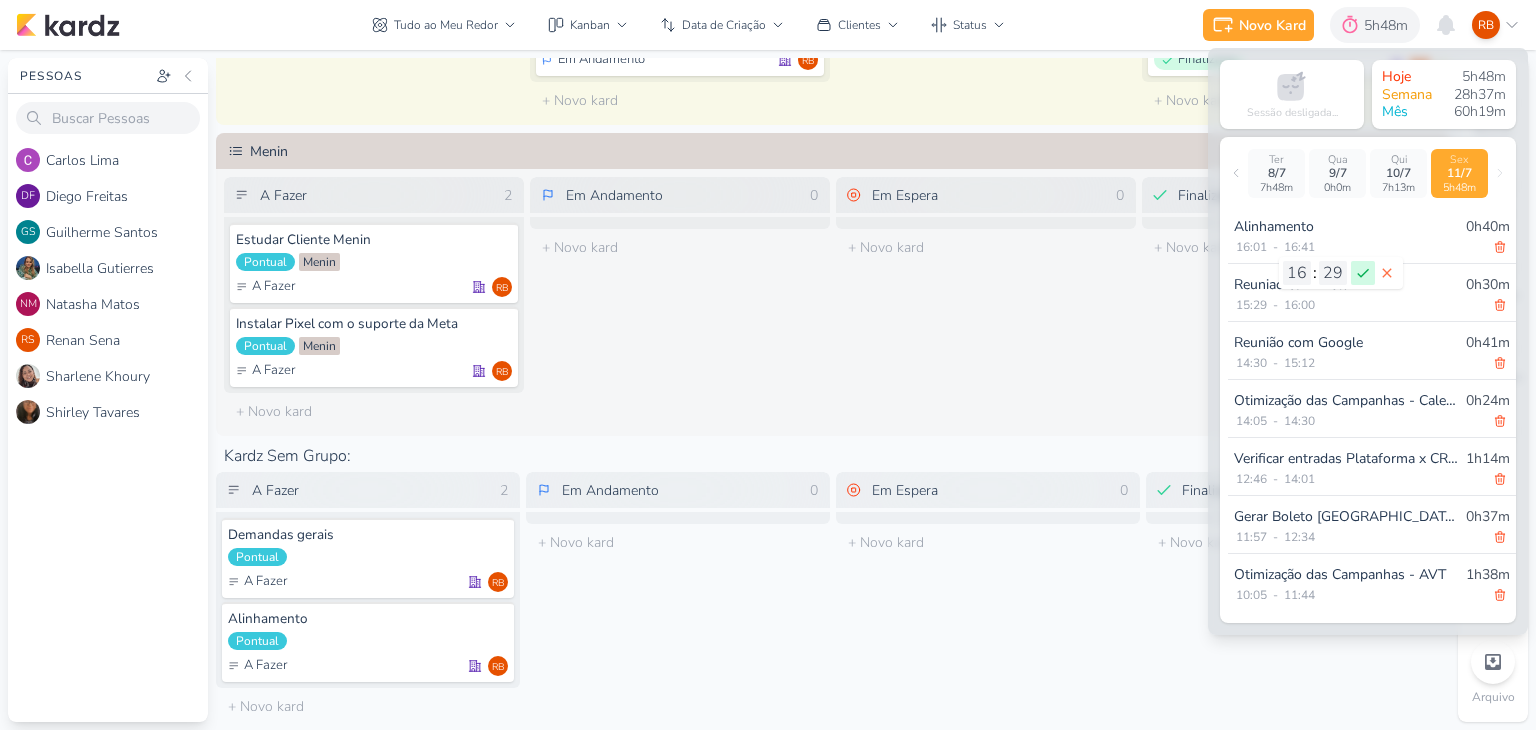 click 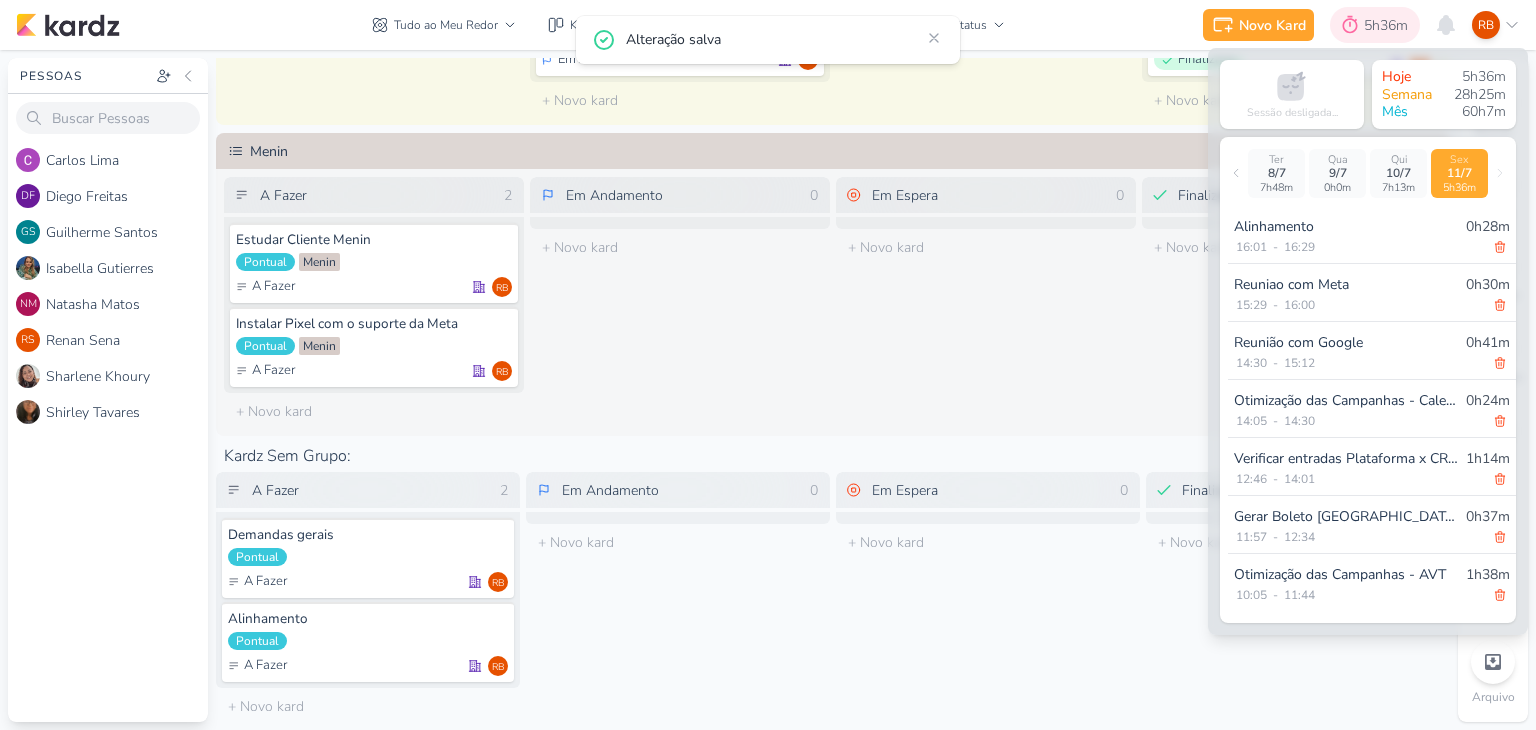 click on "5h36m" at bounding box center [1389, 25] 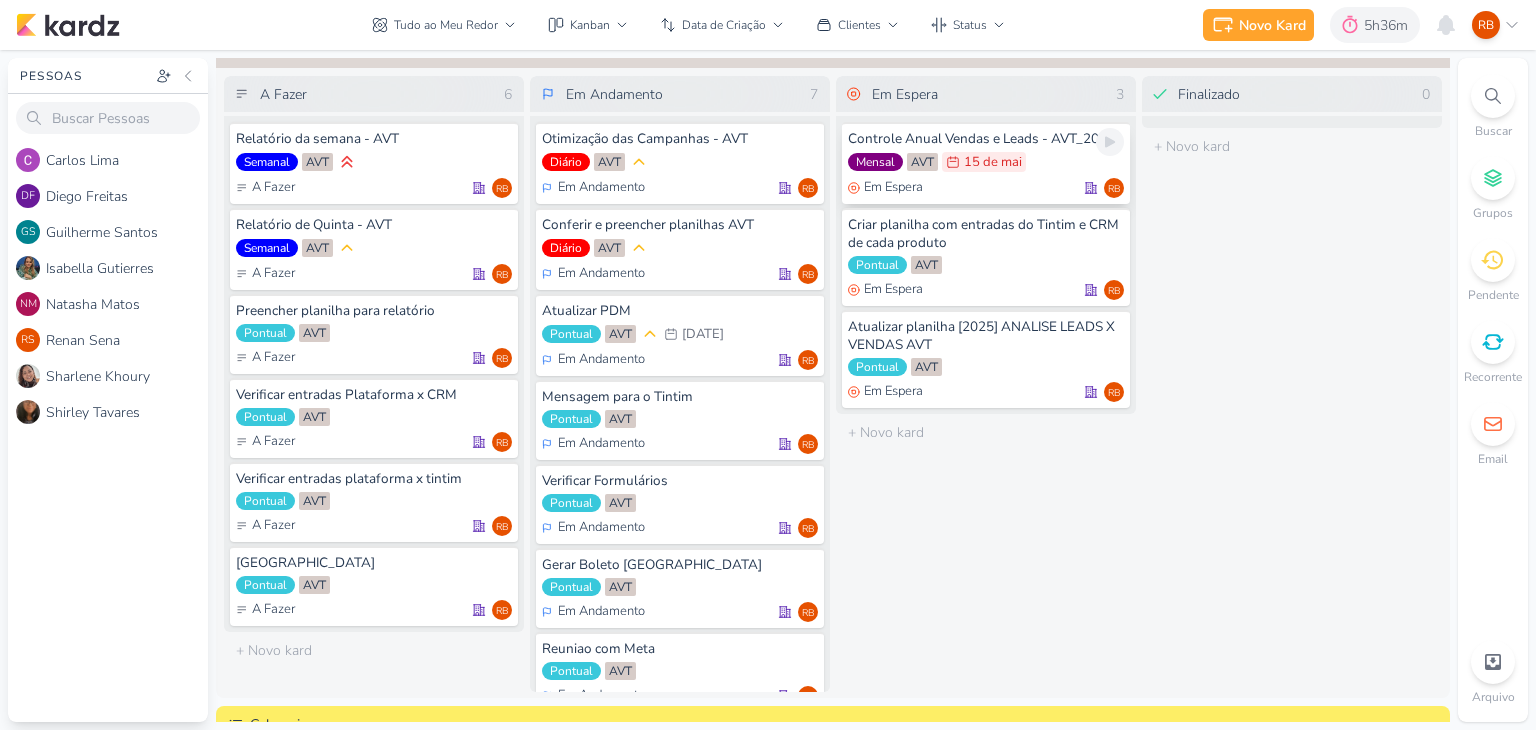 scroll, scrollTop: 0, scrollLeft: 0, axis: both 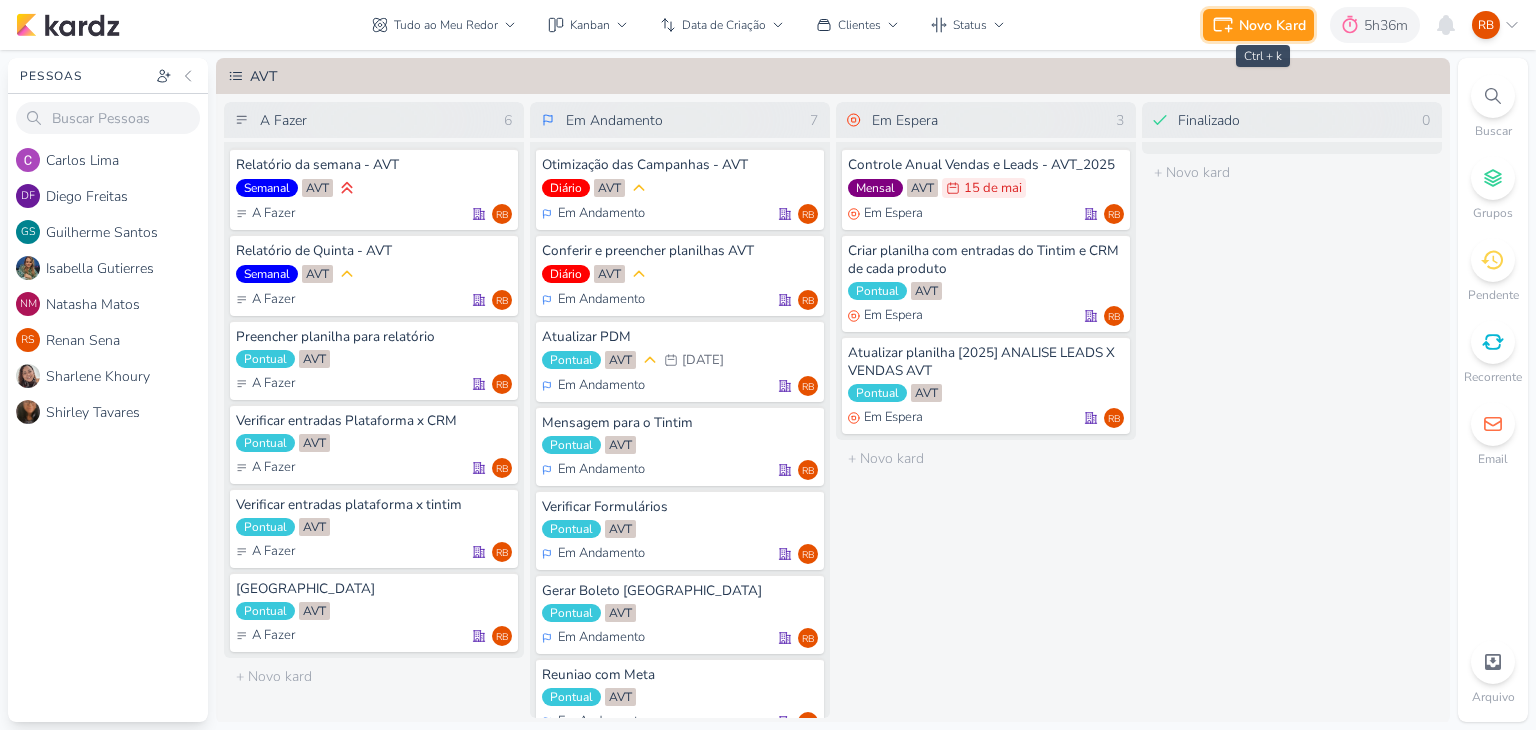 click on "Novo Kard" at bounding box center (1272, 25) 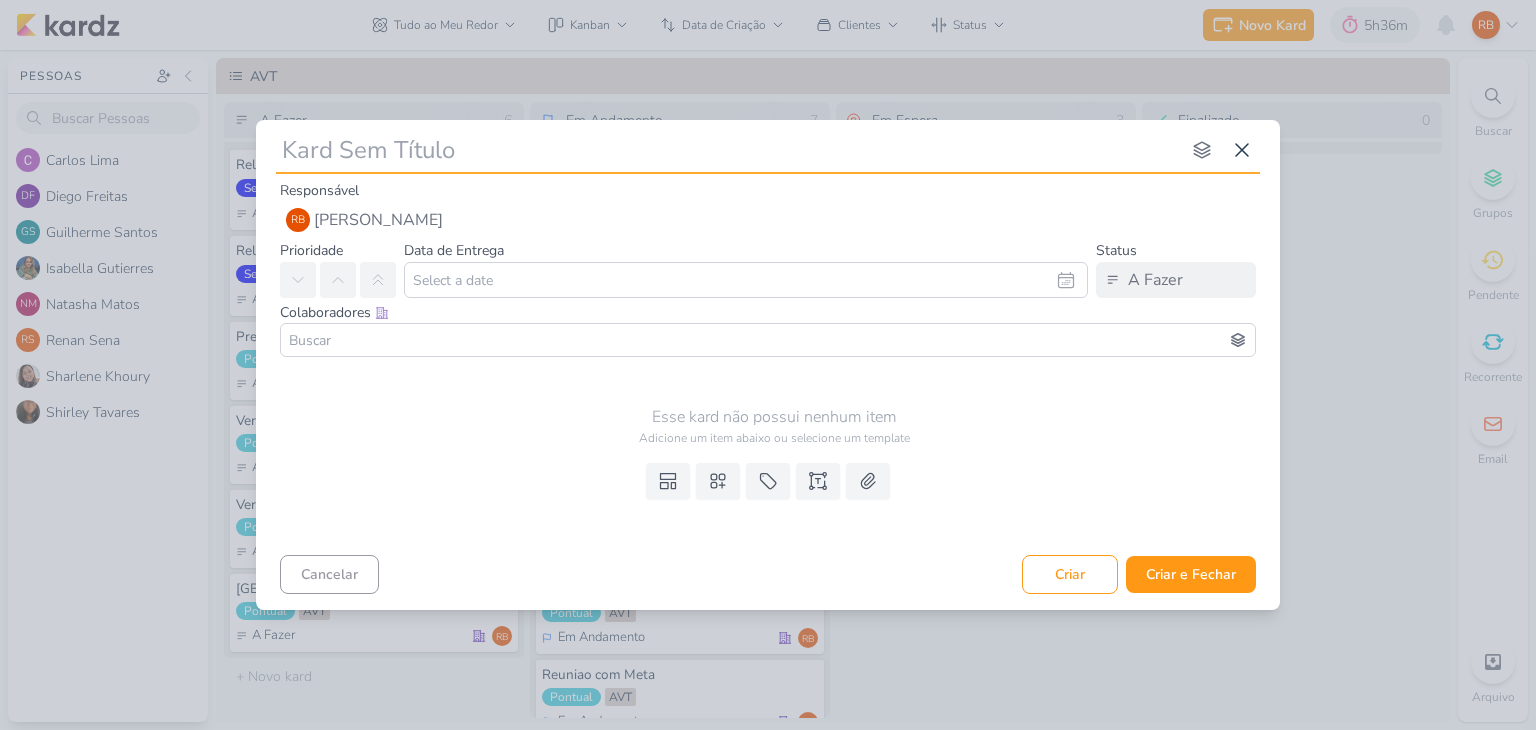 type on "C" 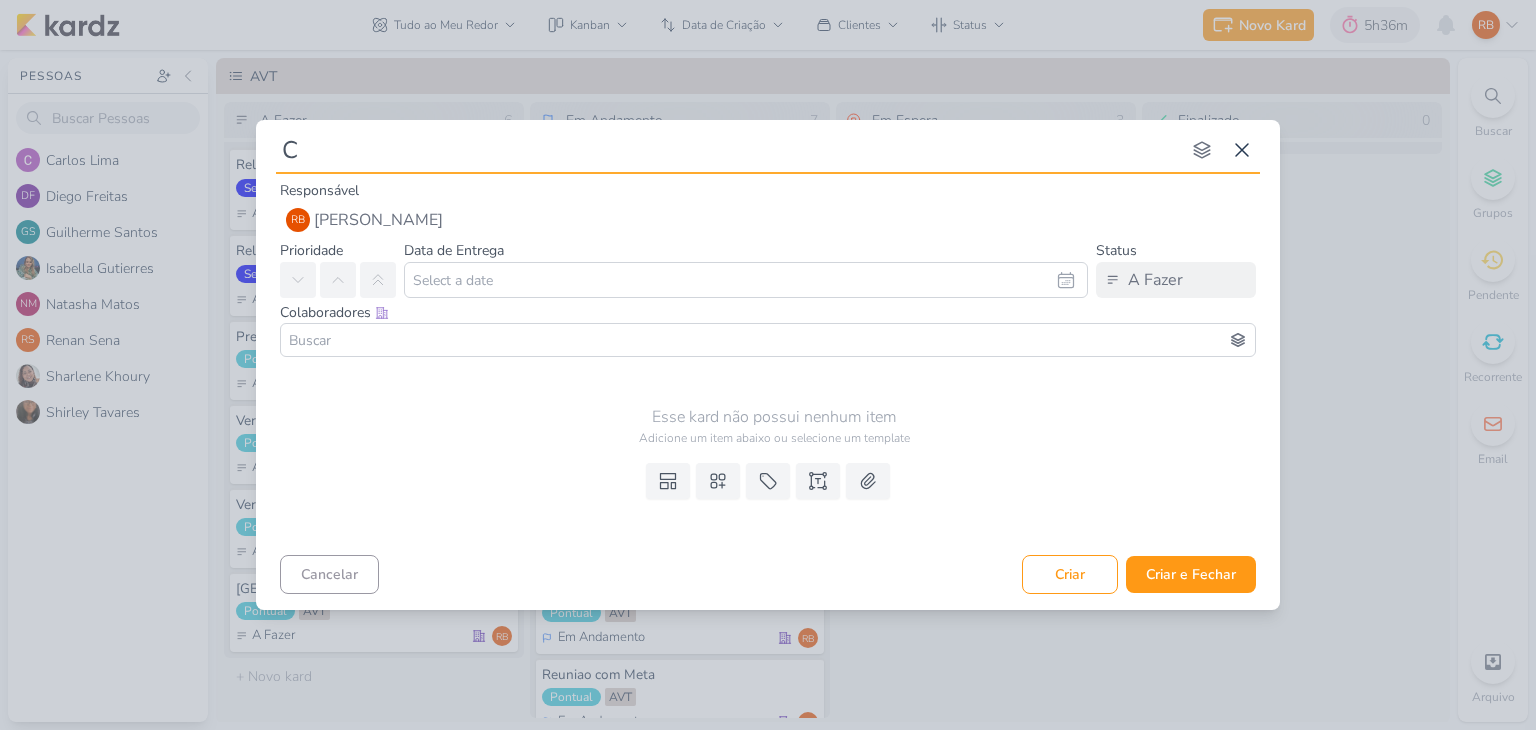 type 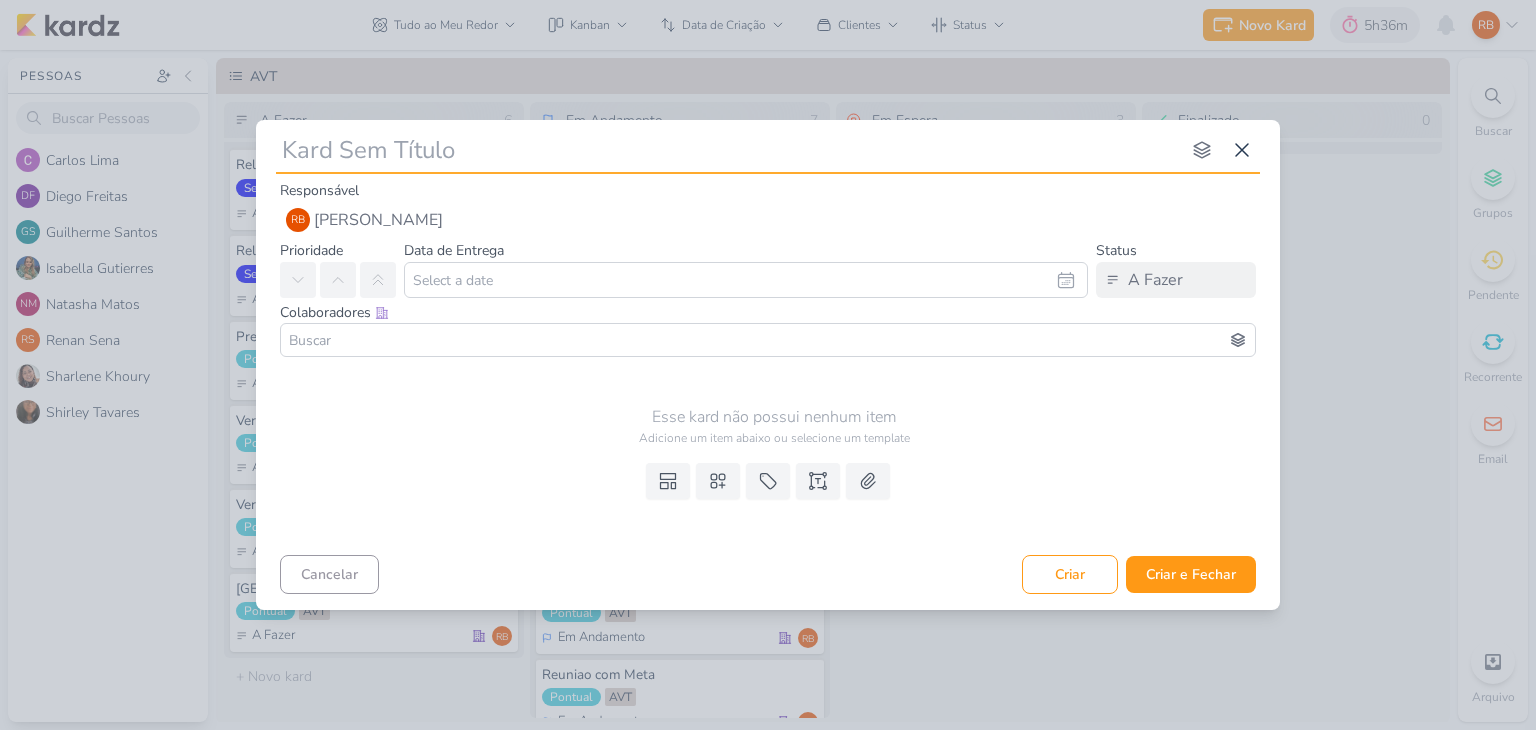type 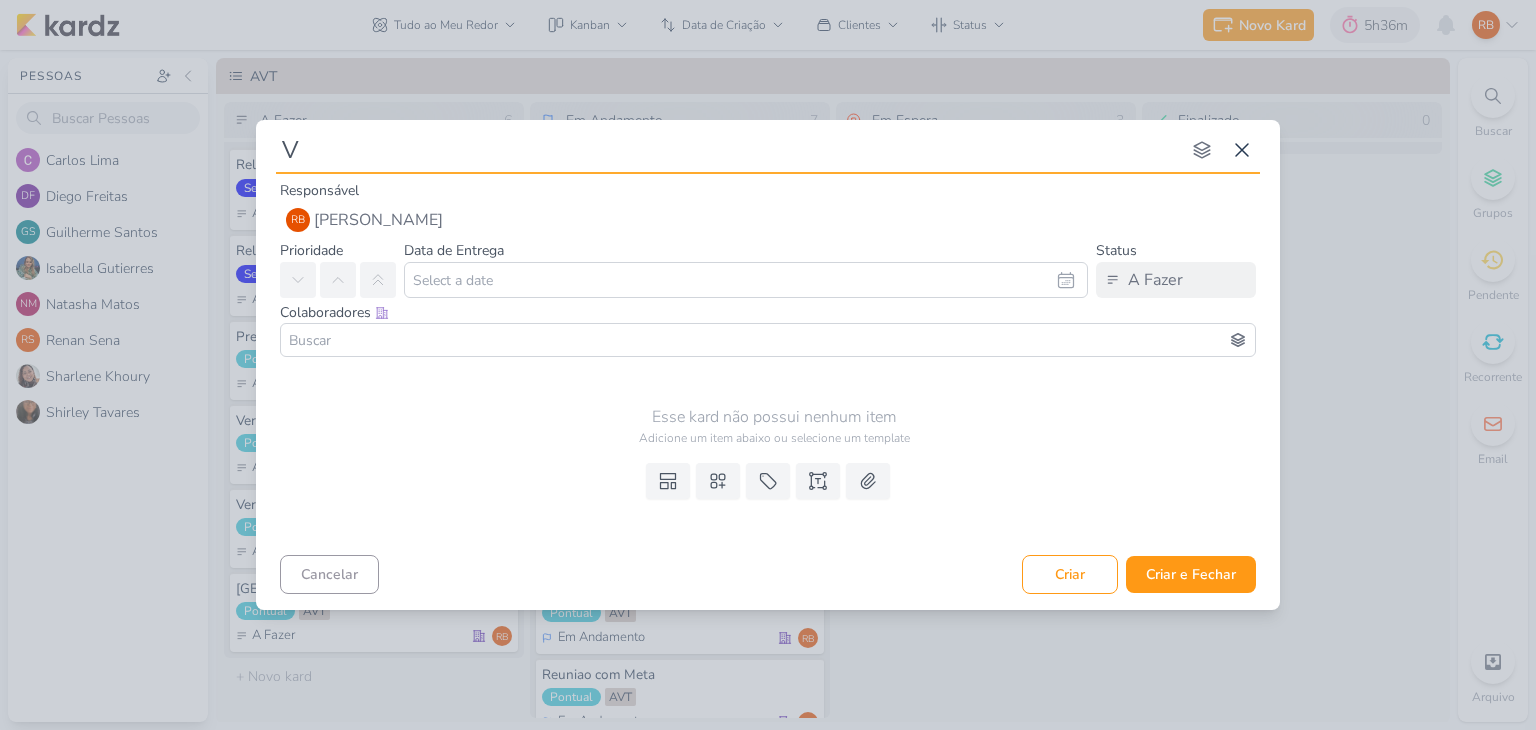 type 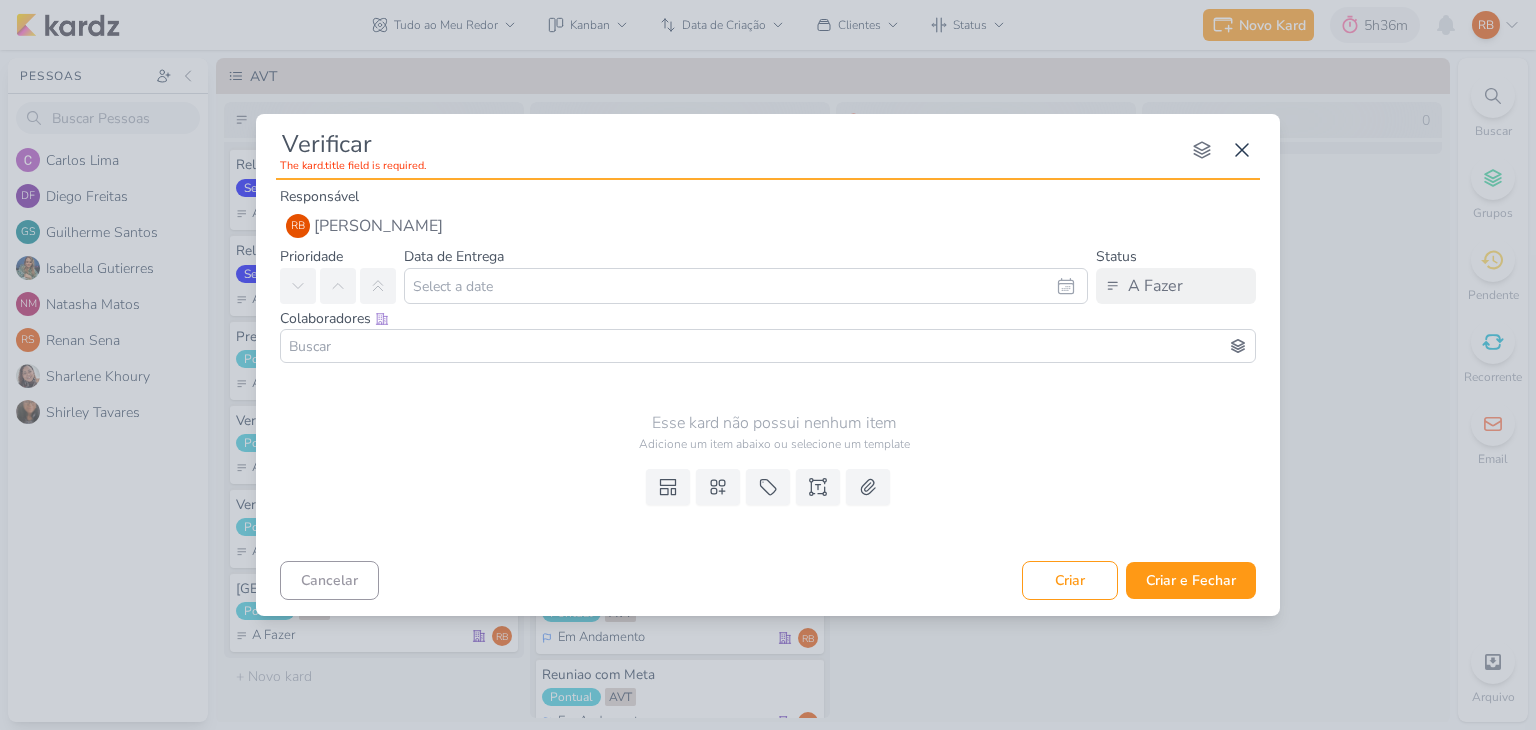 type on "Verificar" 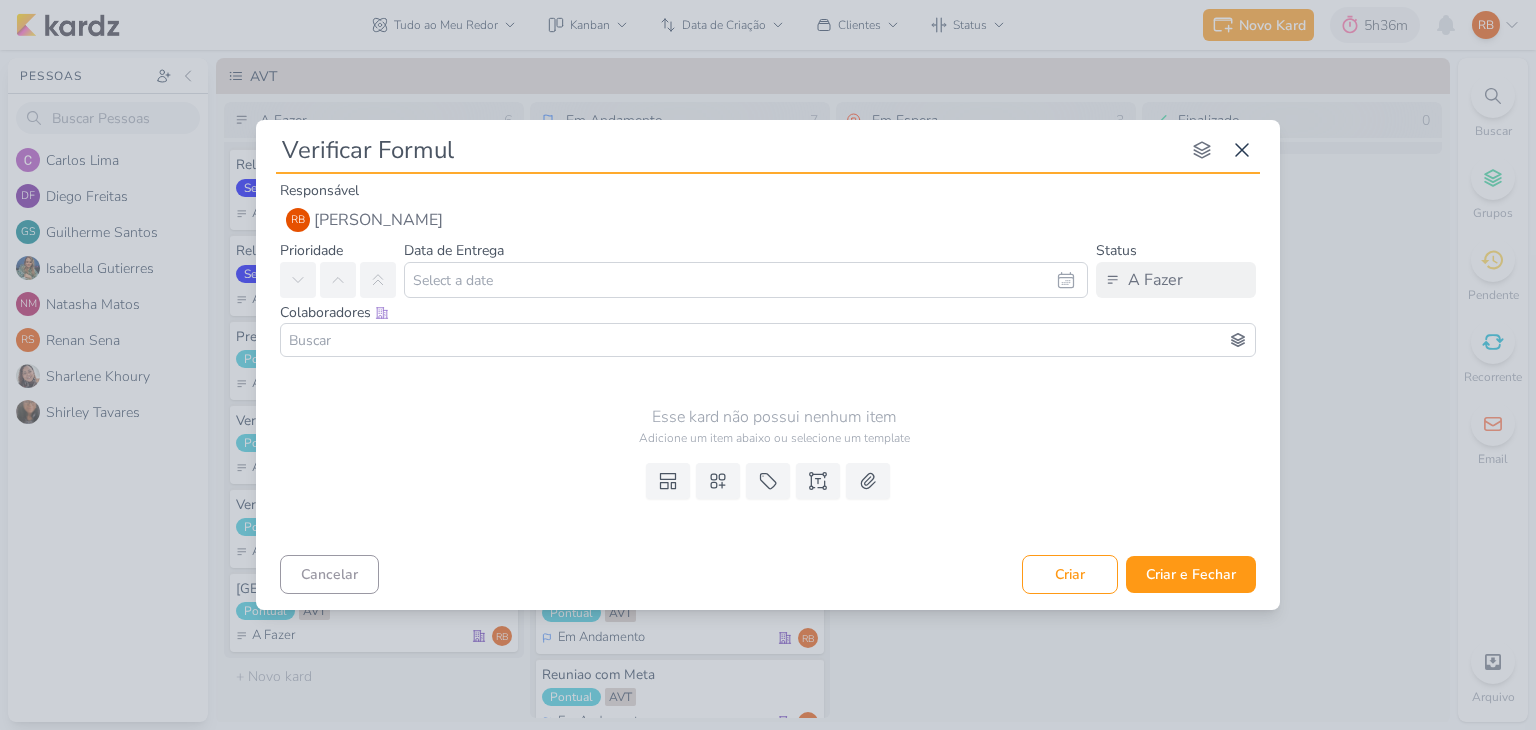 type on "Verificar Formulá" 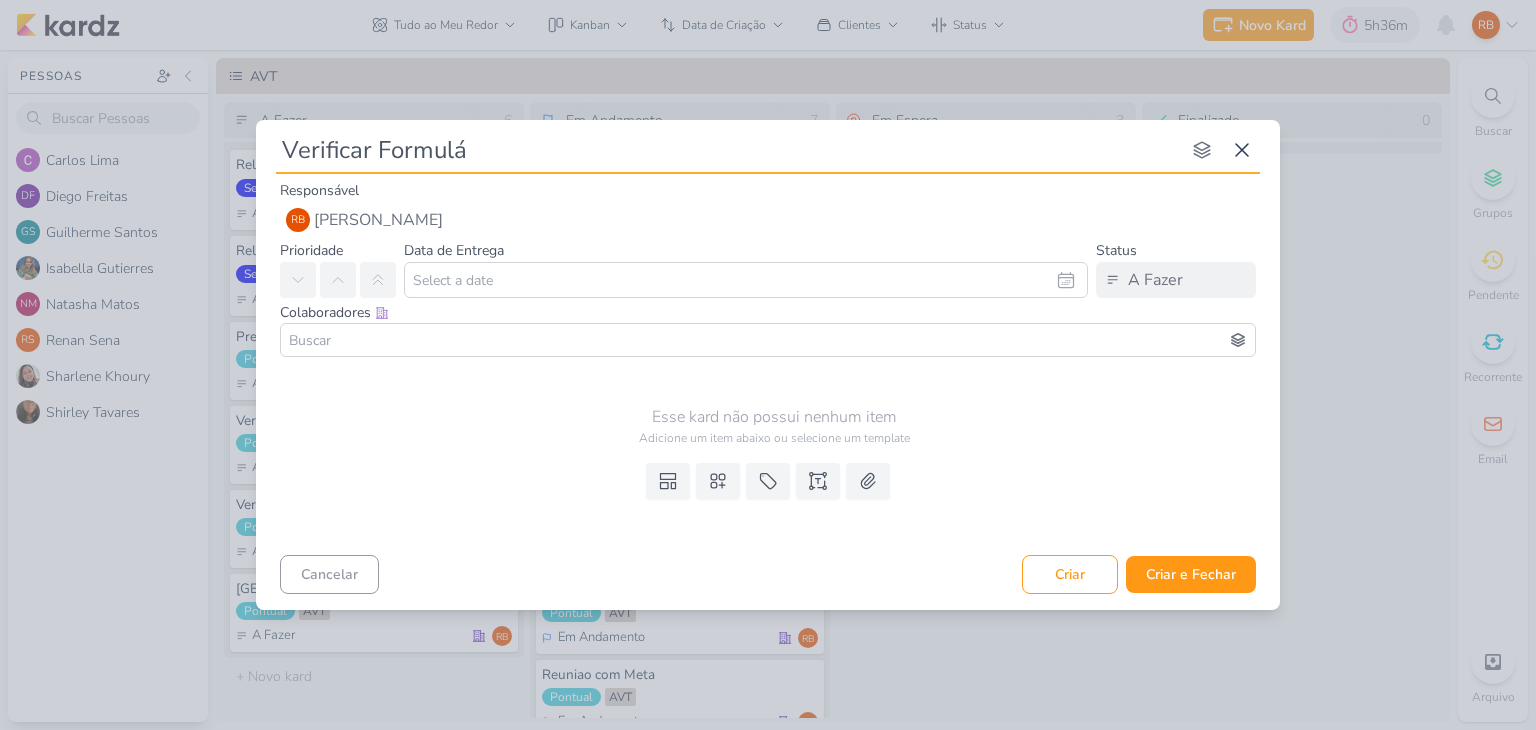 type 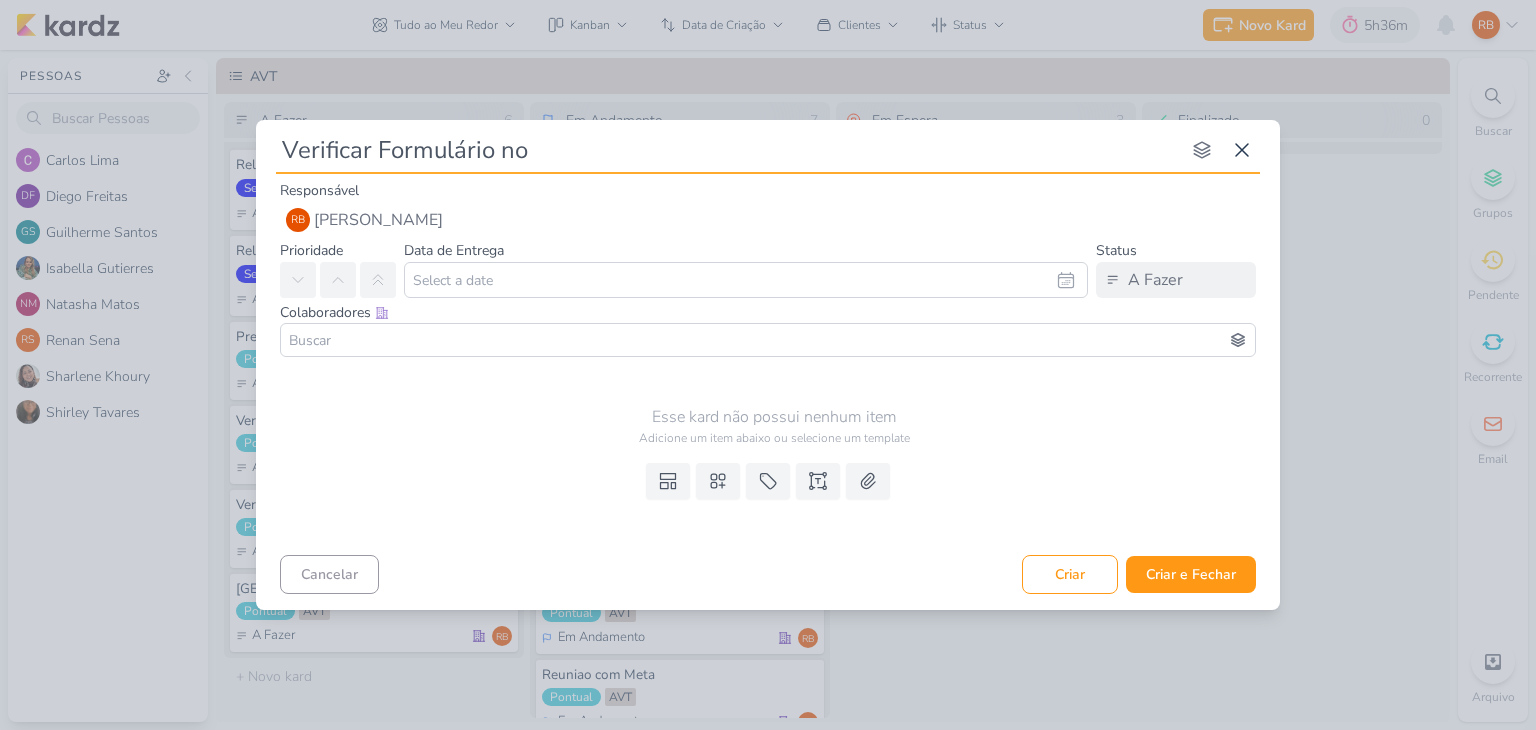 type on "Verificar Formulário no" 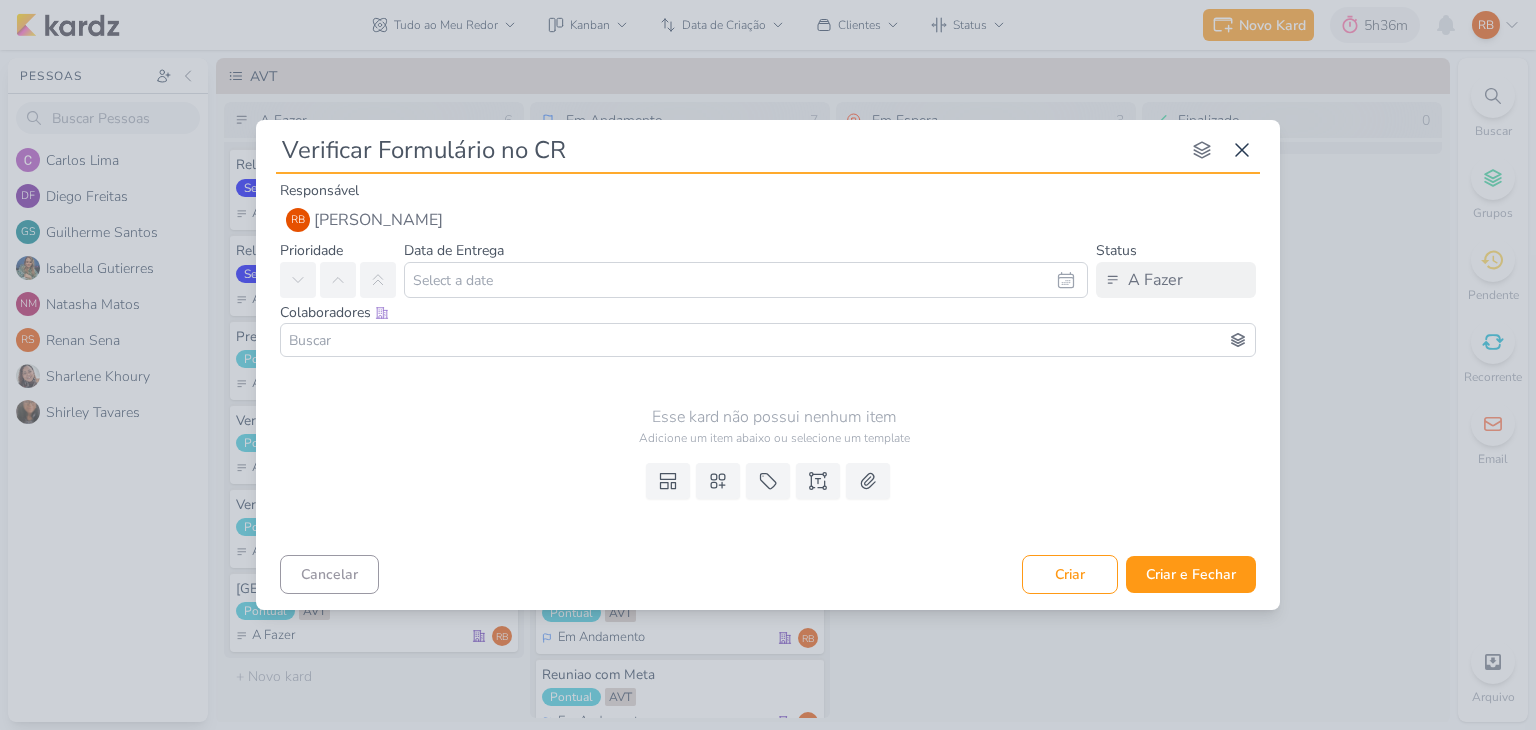 type on "Verificar Formulário no CRM" 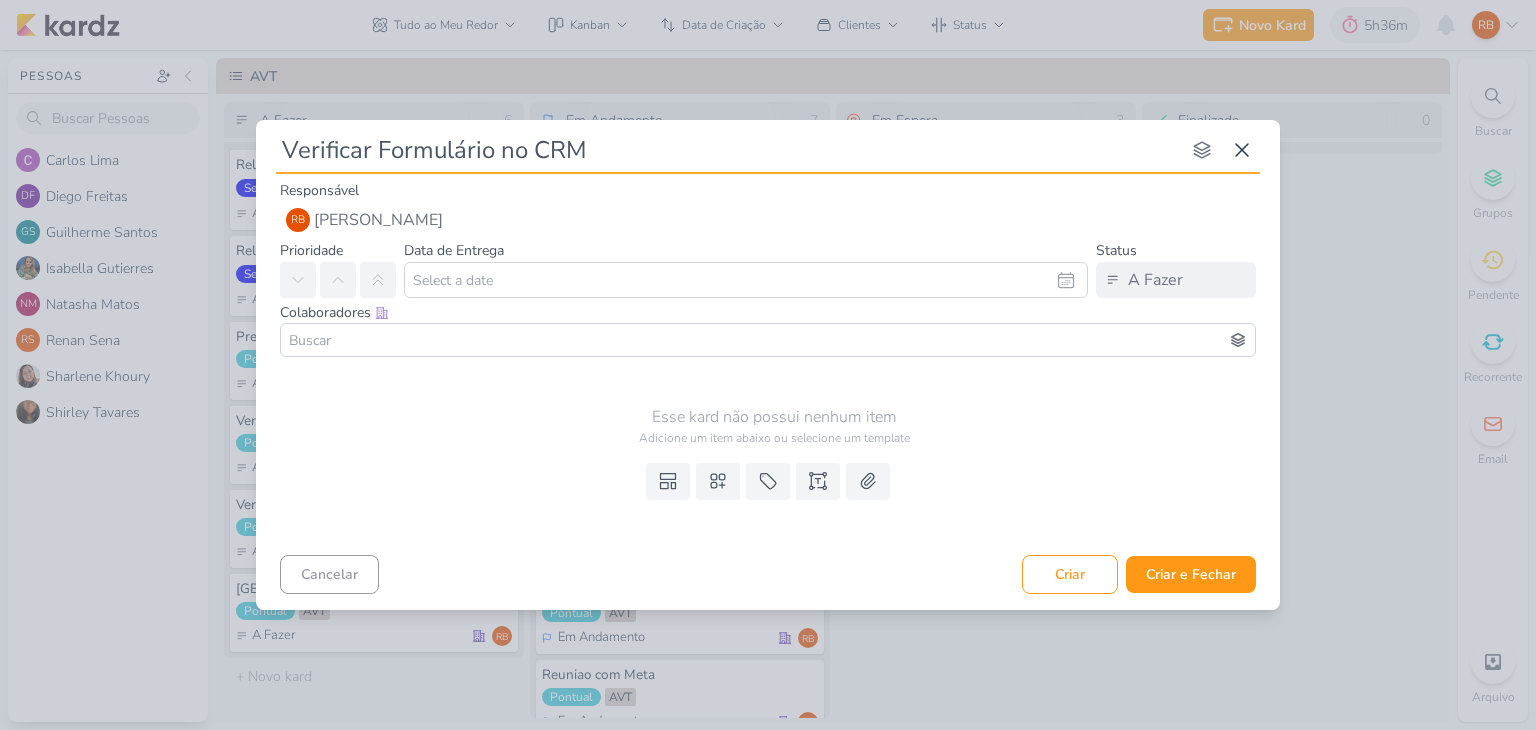 type 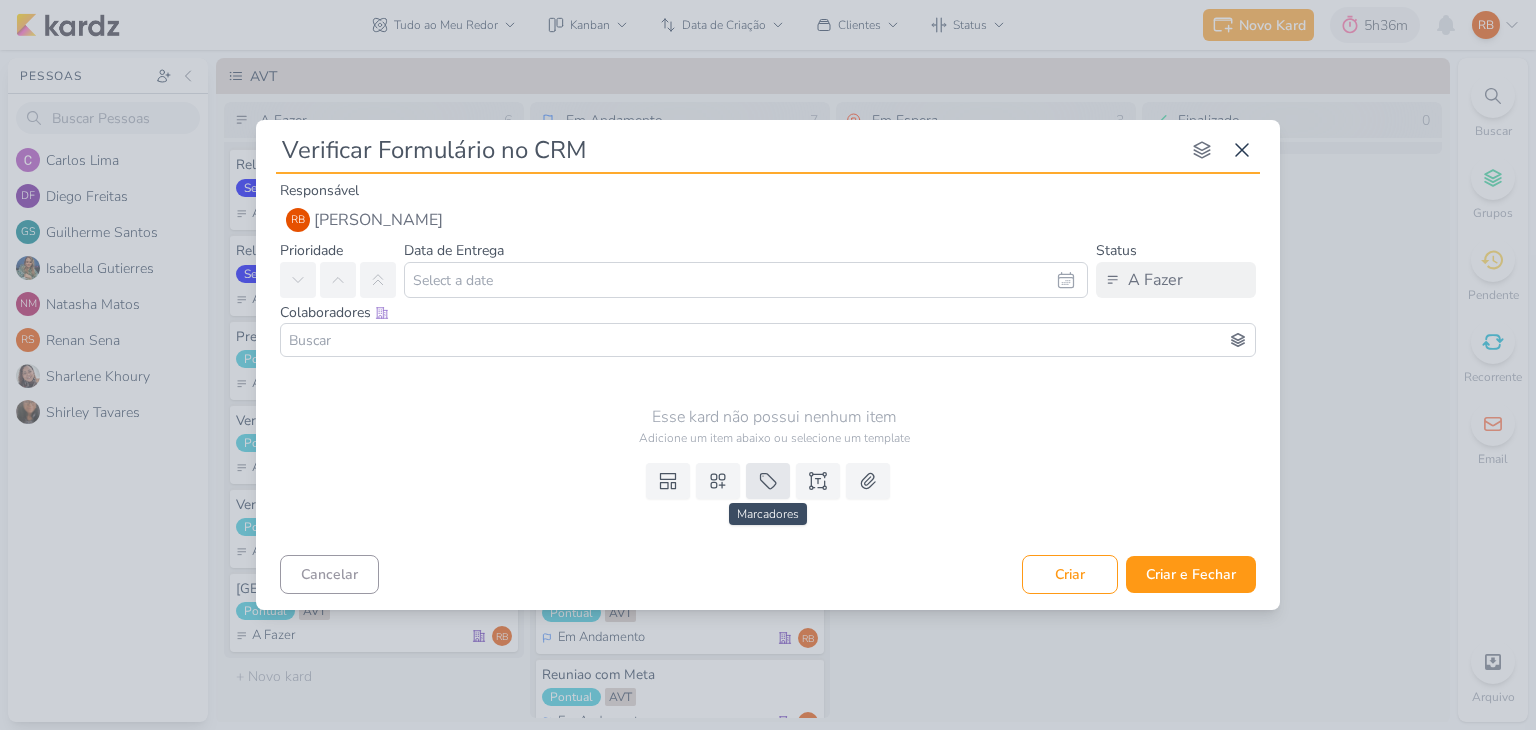 type on "Verificar Formulário no CRM" 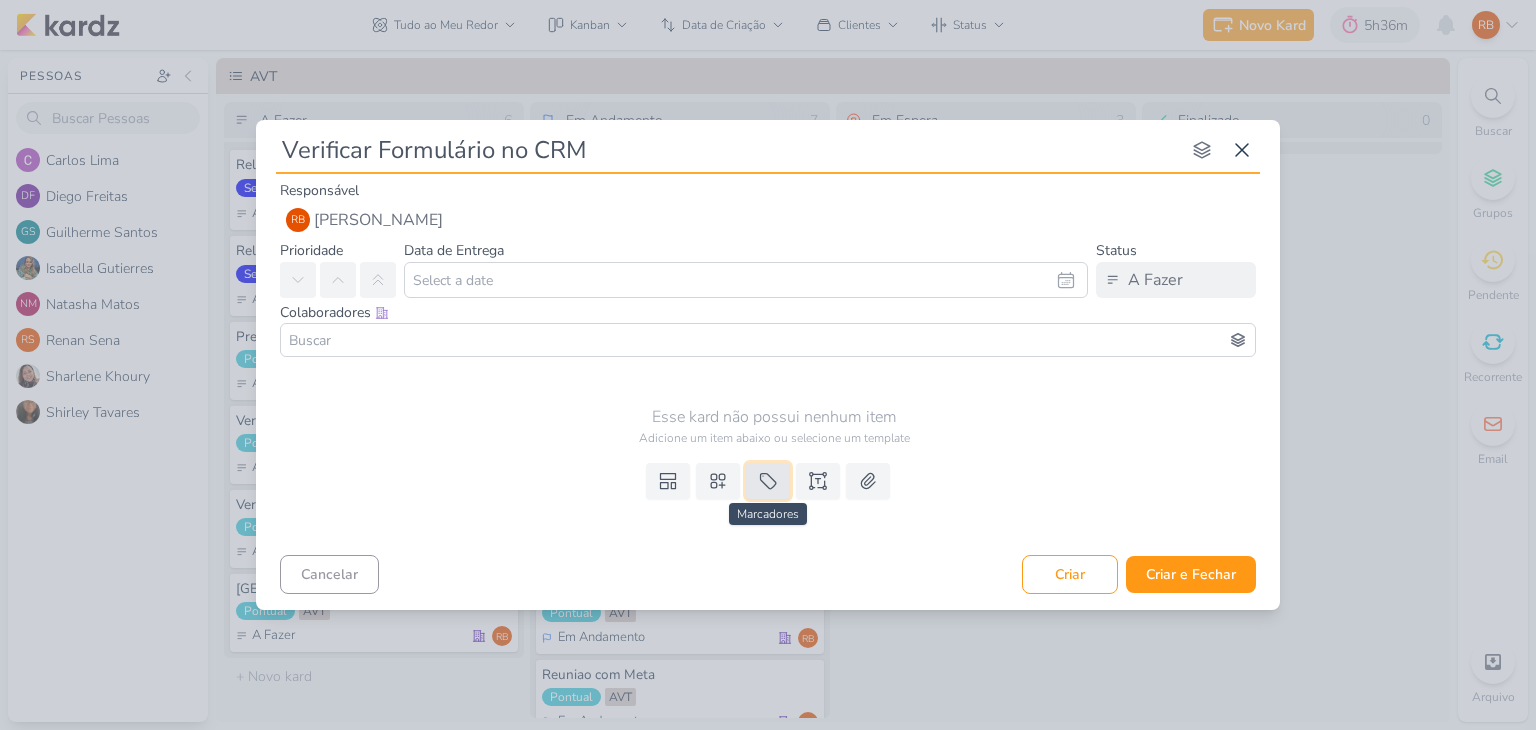 click 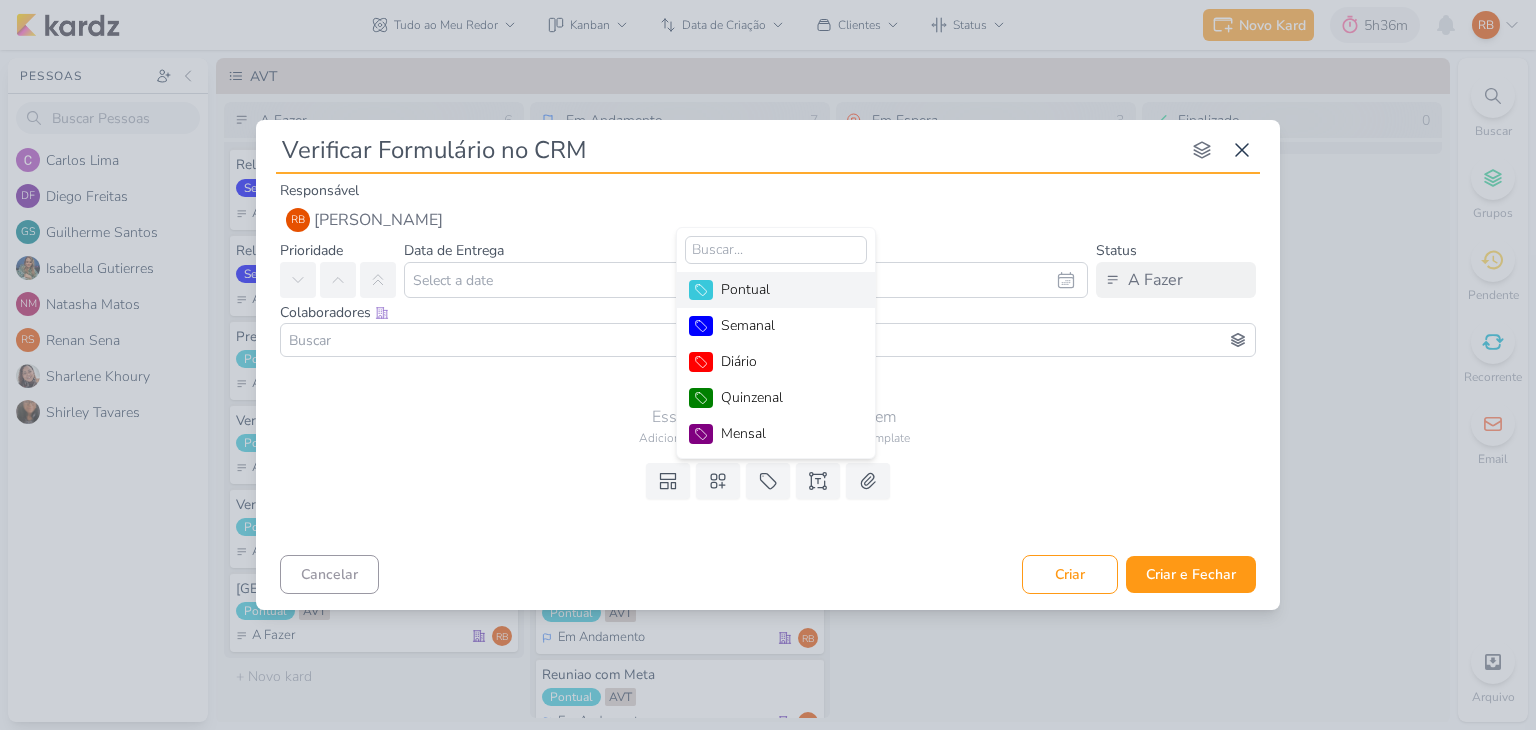 click on "Pontual" at bounding box center [786, 289] 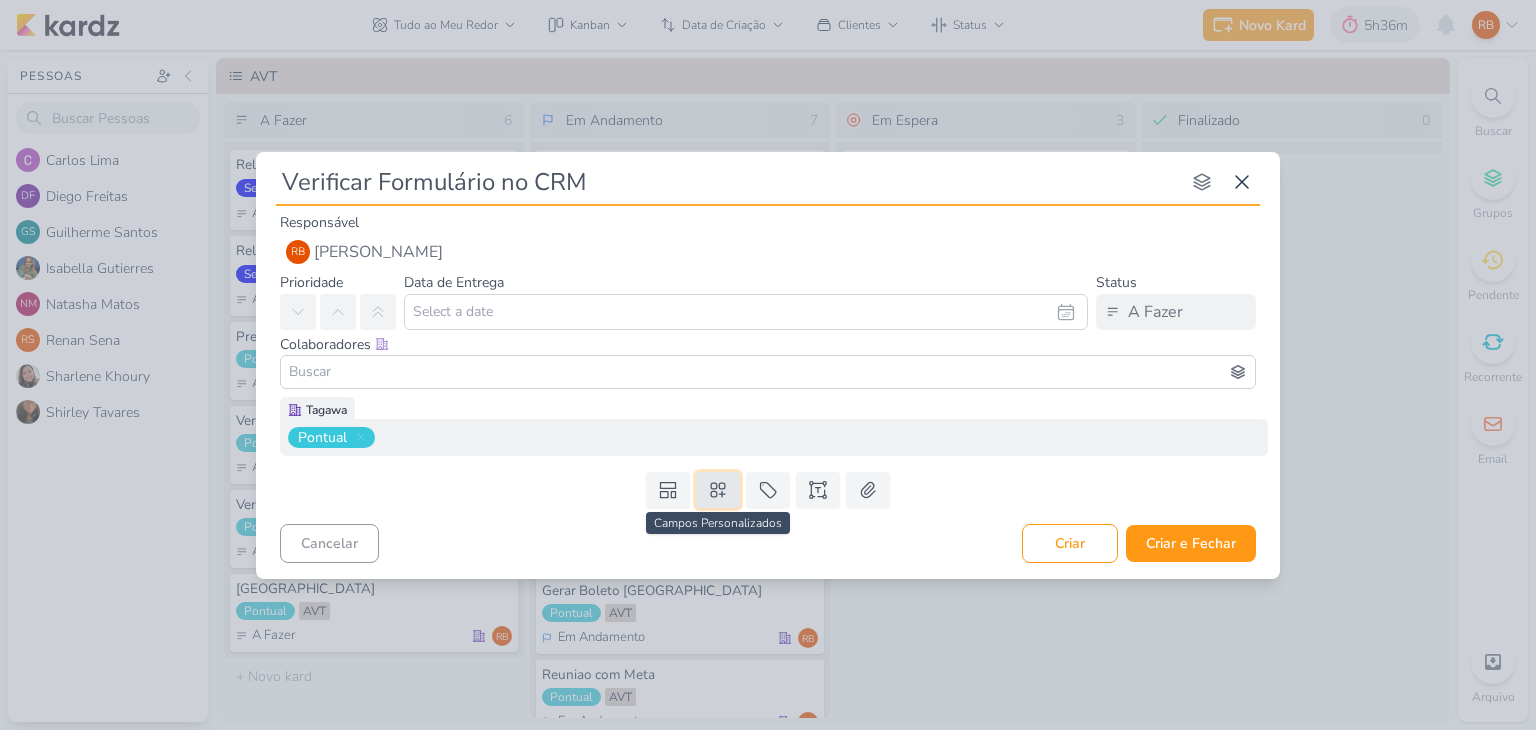 click 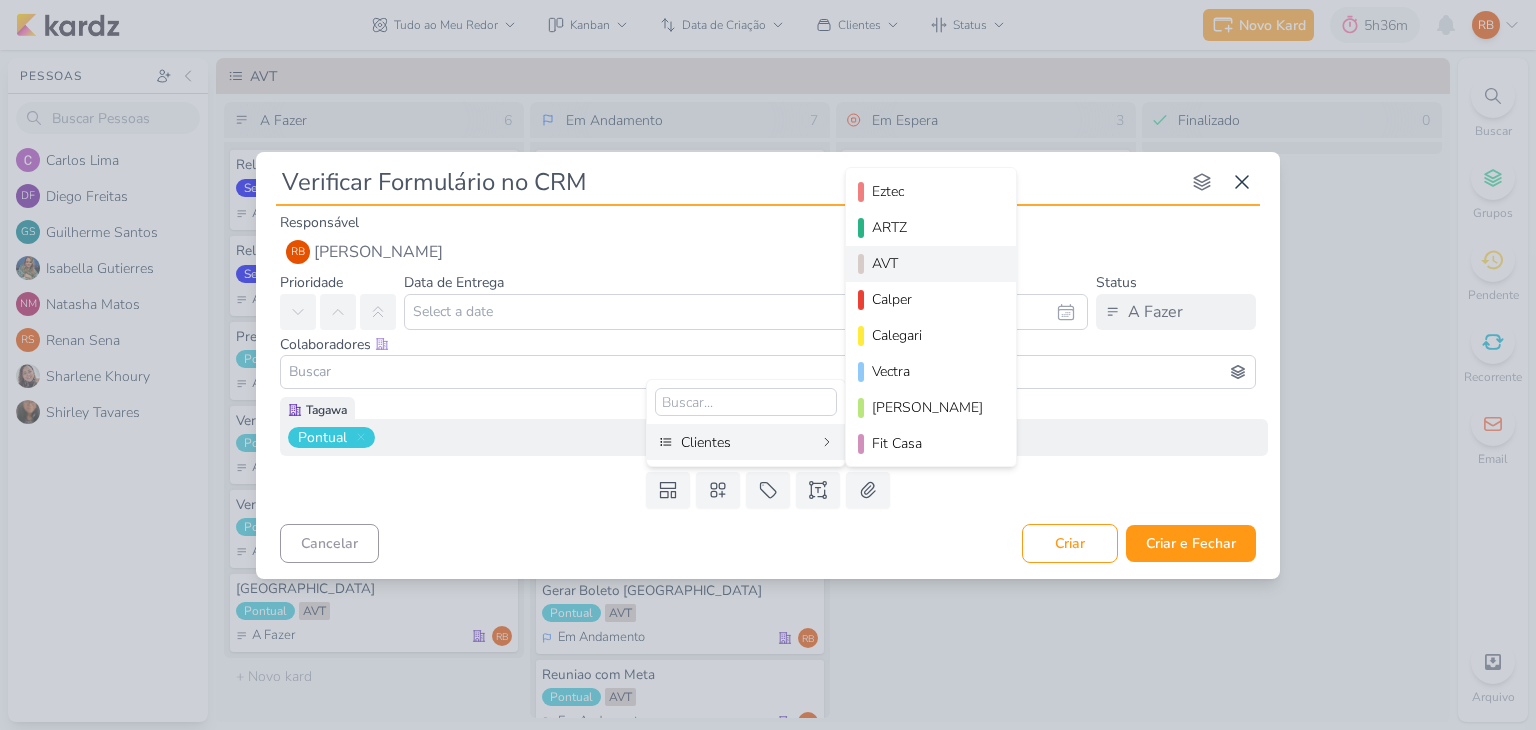 click on "AVT" at bounding box center [931, 264] 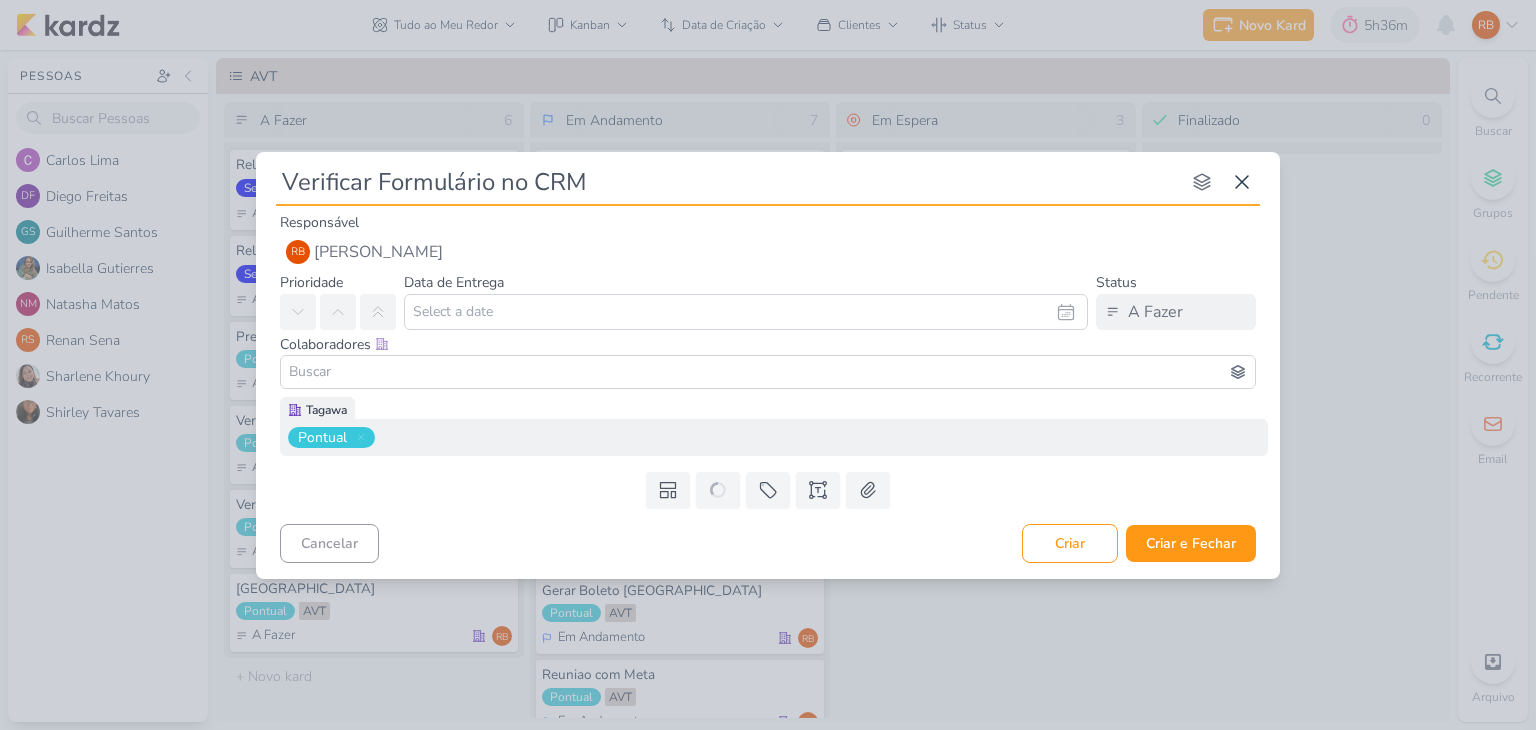type 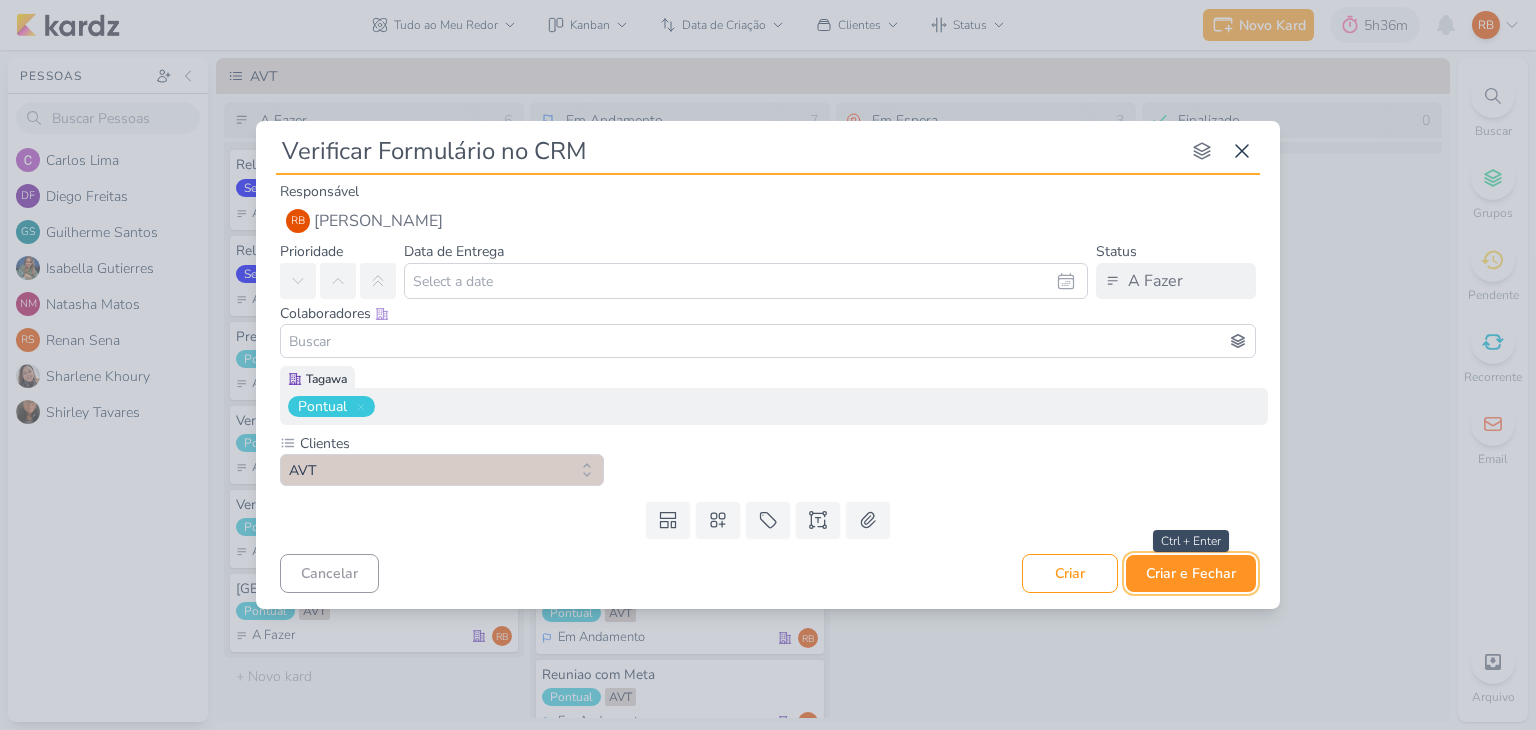 click on "Criar e Fechar" at bounding box center (1191, 573) 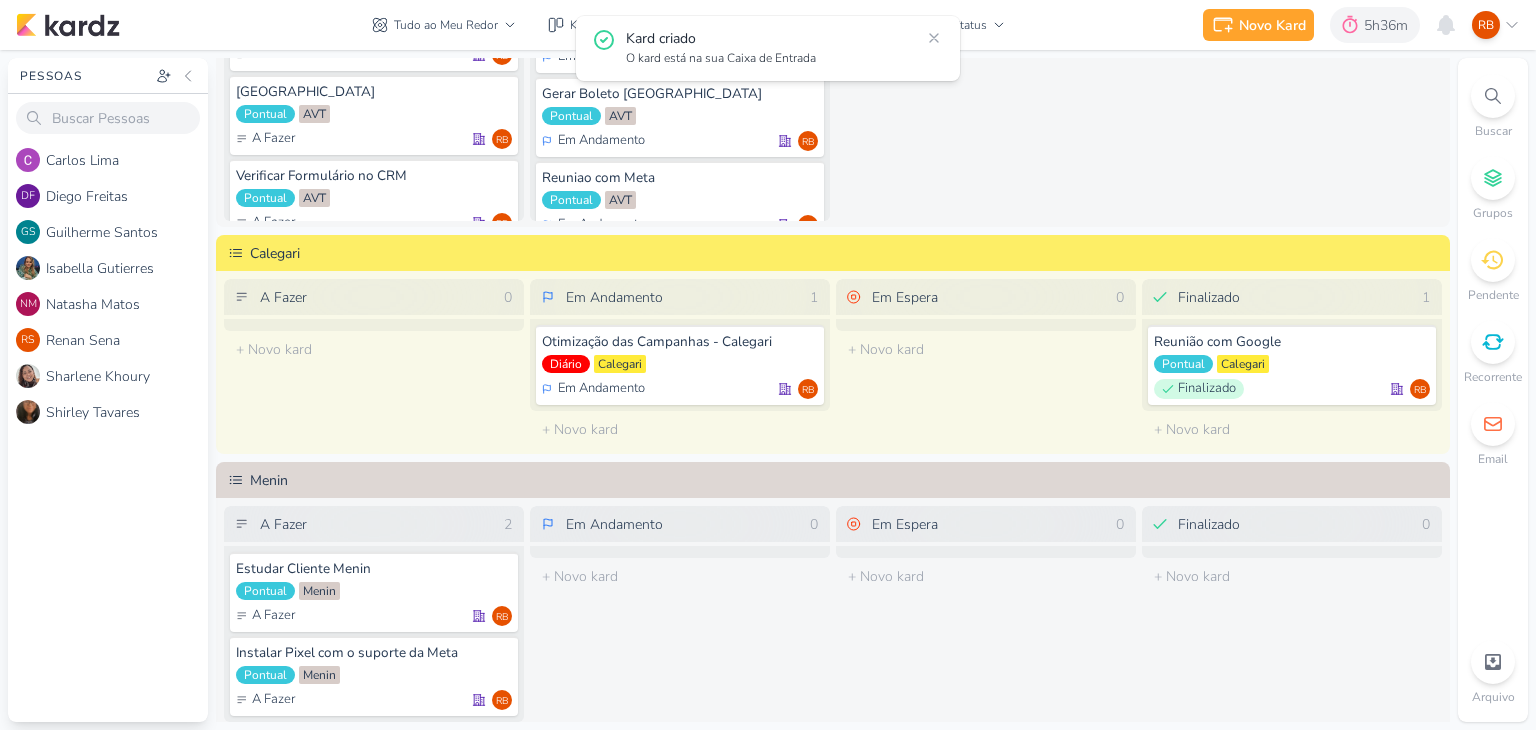 scroll, scrollTop: 200, scrollLeft: 0, axis: vertical 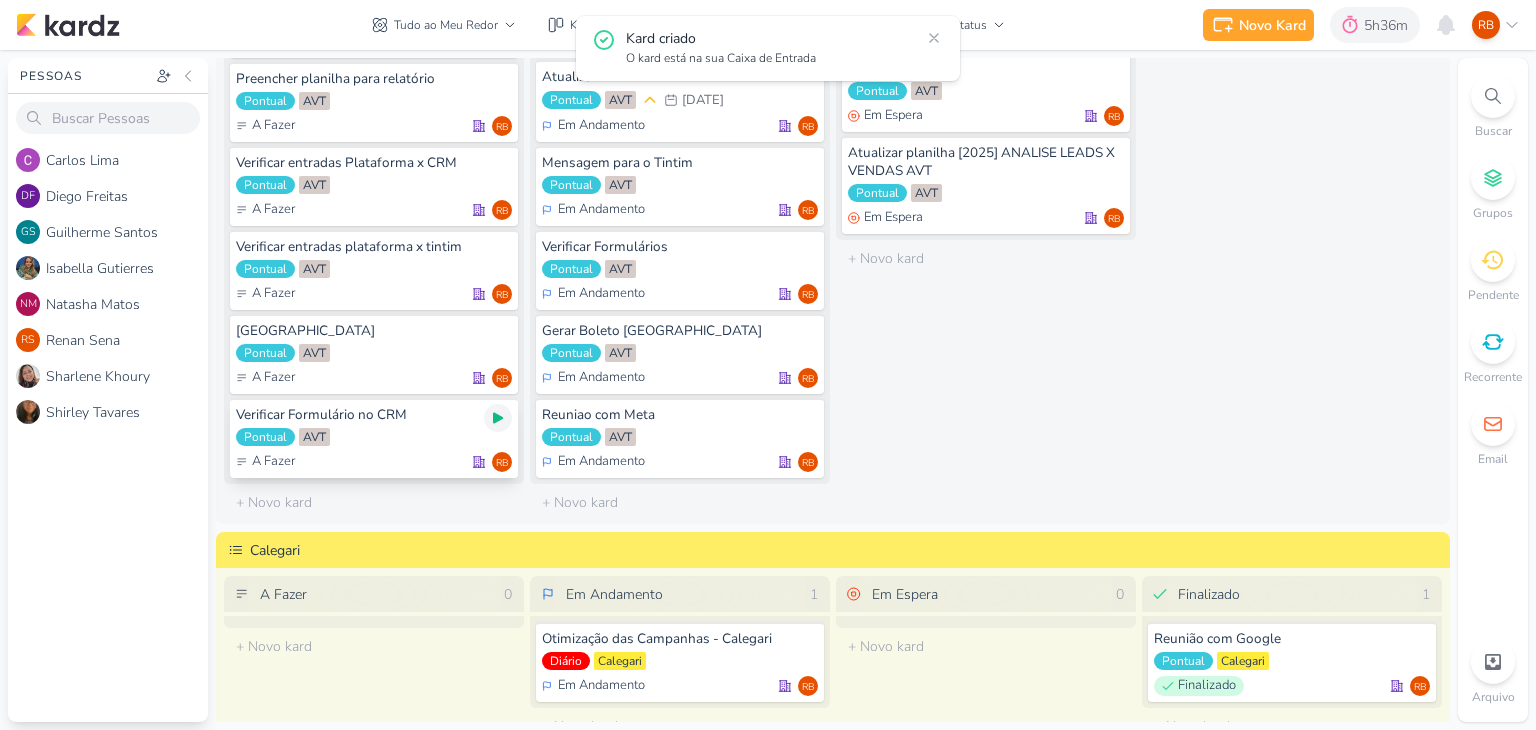 click 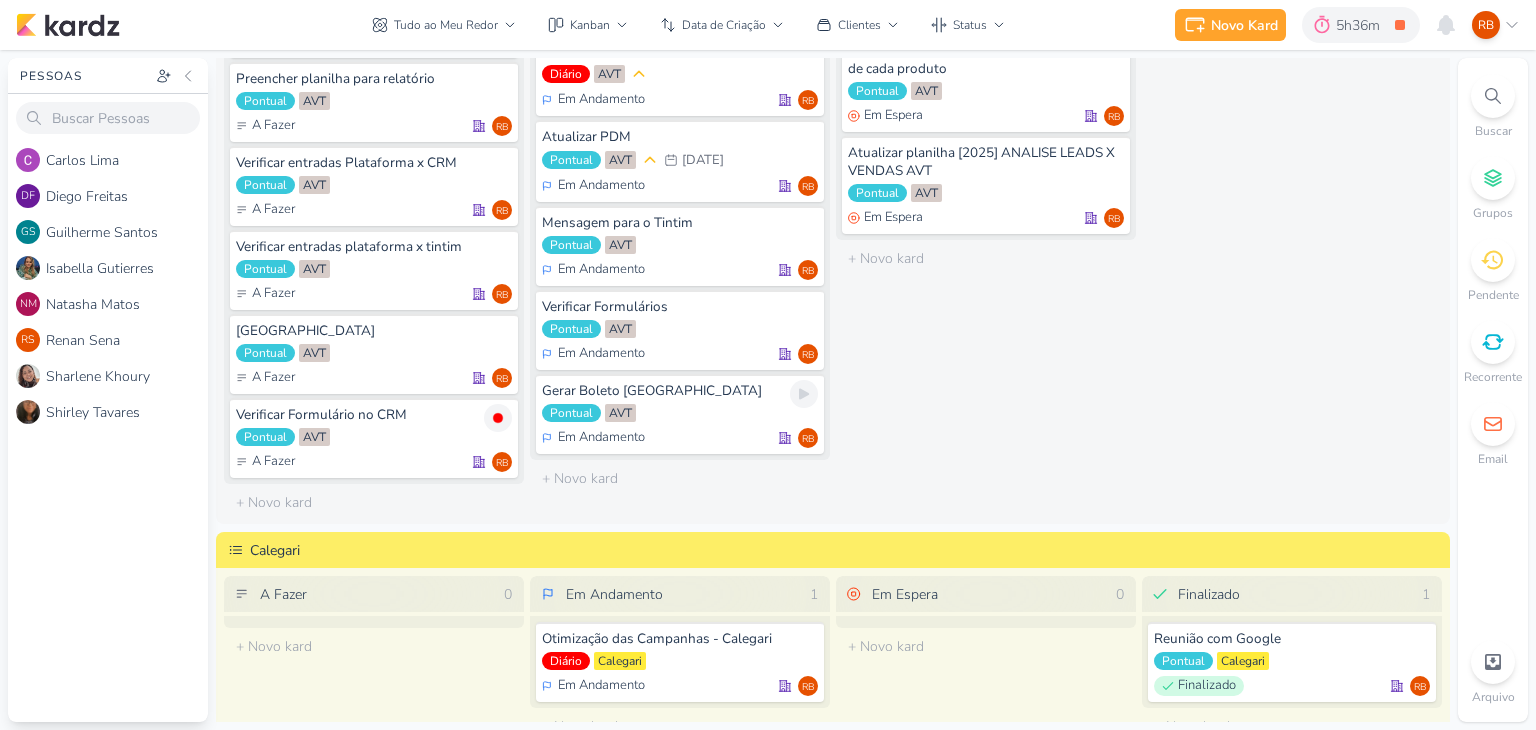 scroll, scrollTop: 0, scrollLeft: 0, axis: both 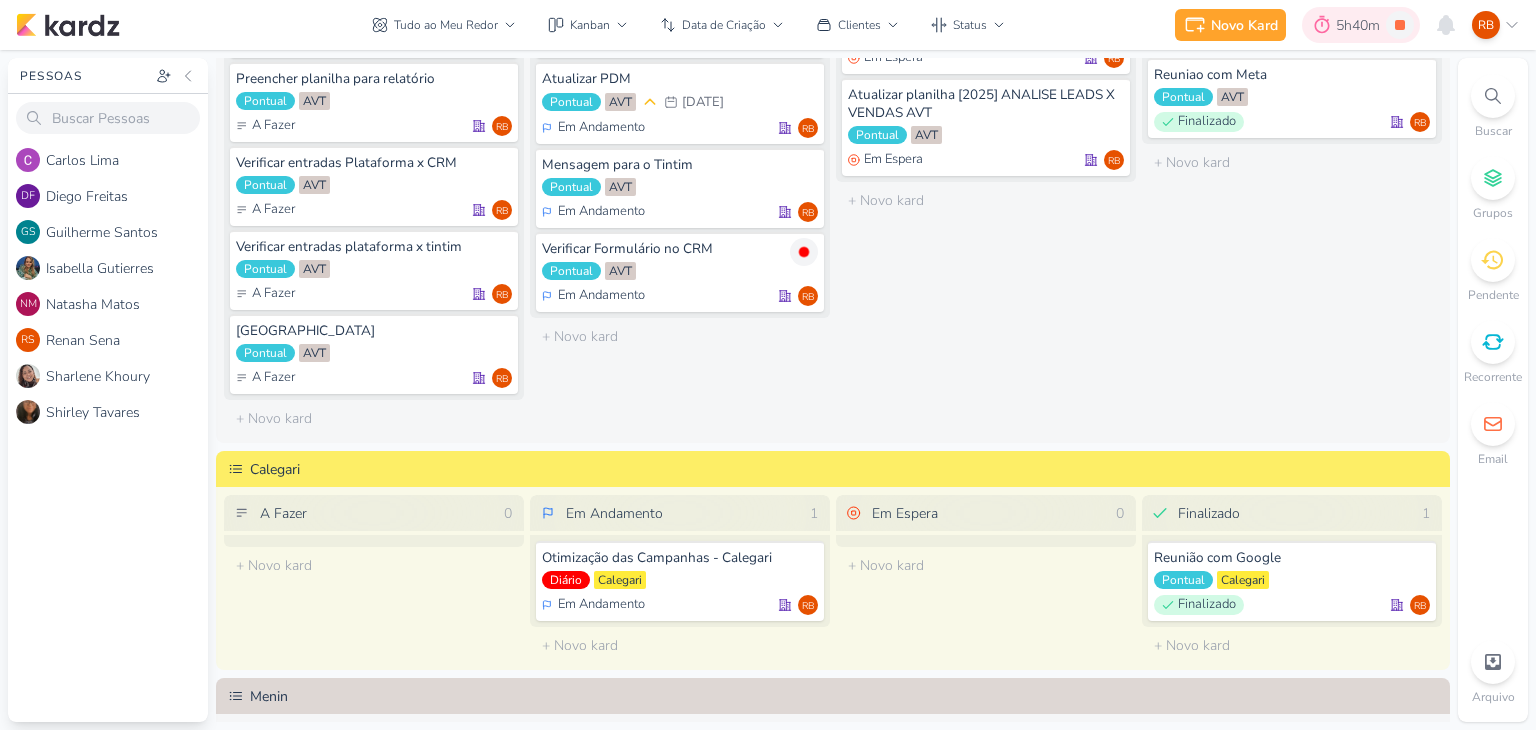 click on "5h40m" at bounding box center [1361, 25] 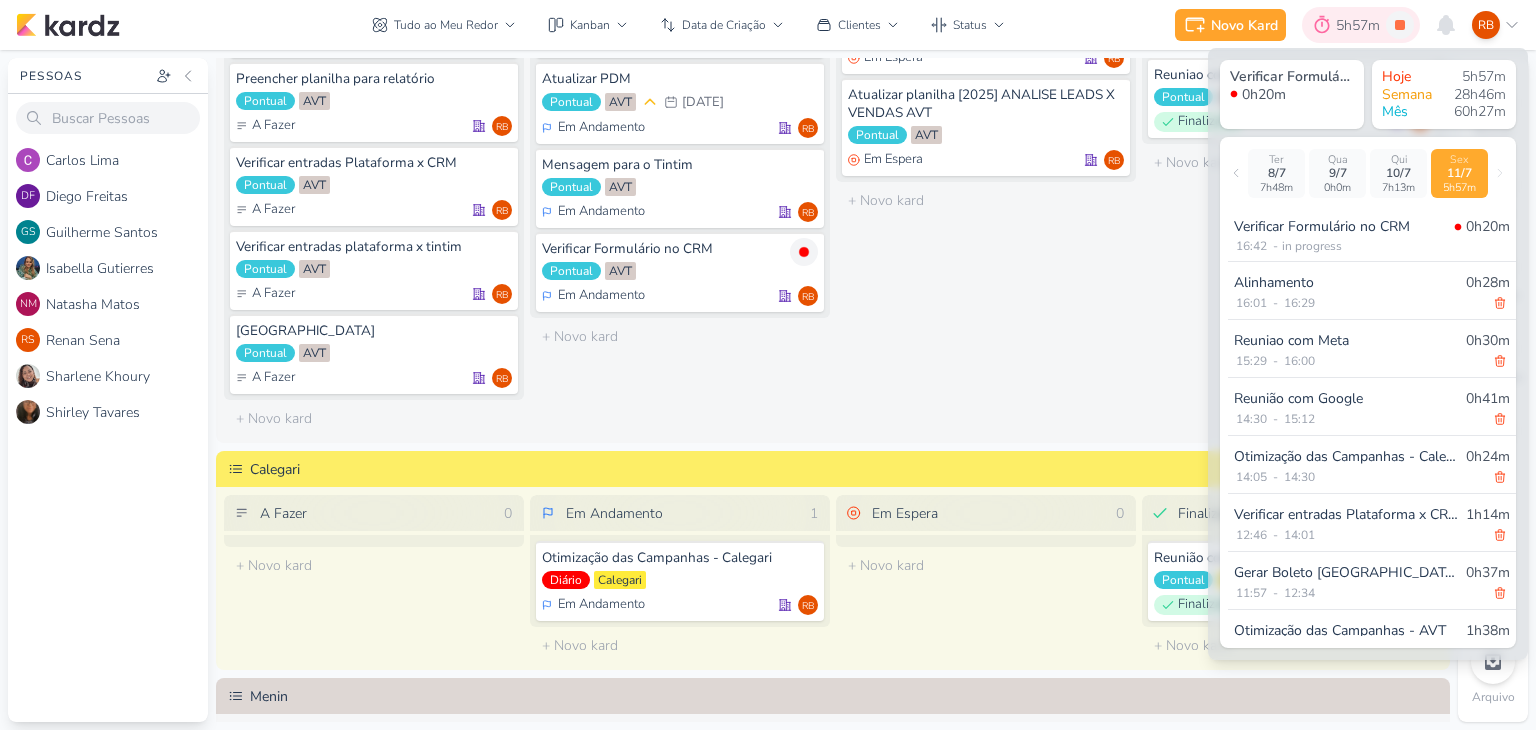 click on "5h57m" at bounding box center (1361, 25) 